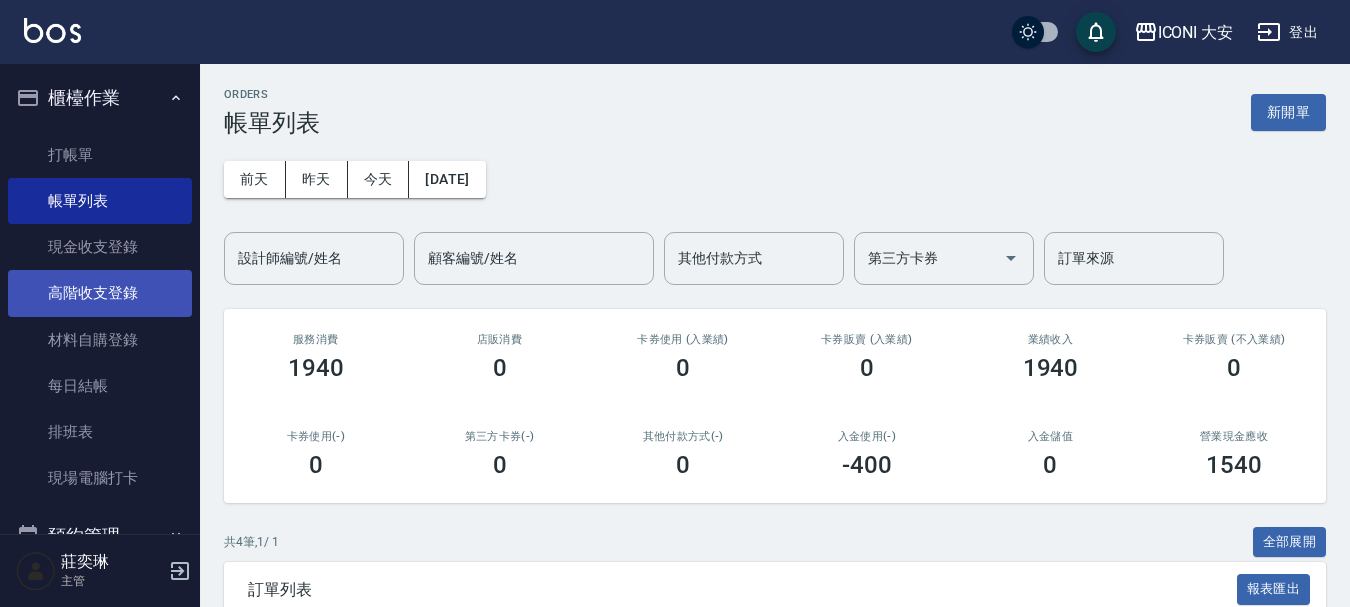 scroll, scrollTop: 0, scrollLeft: 0, axis: both 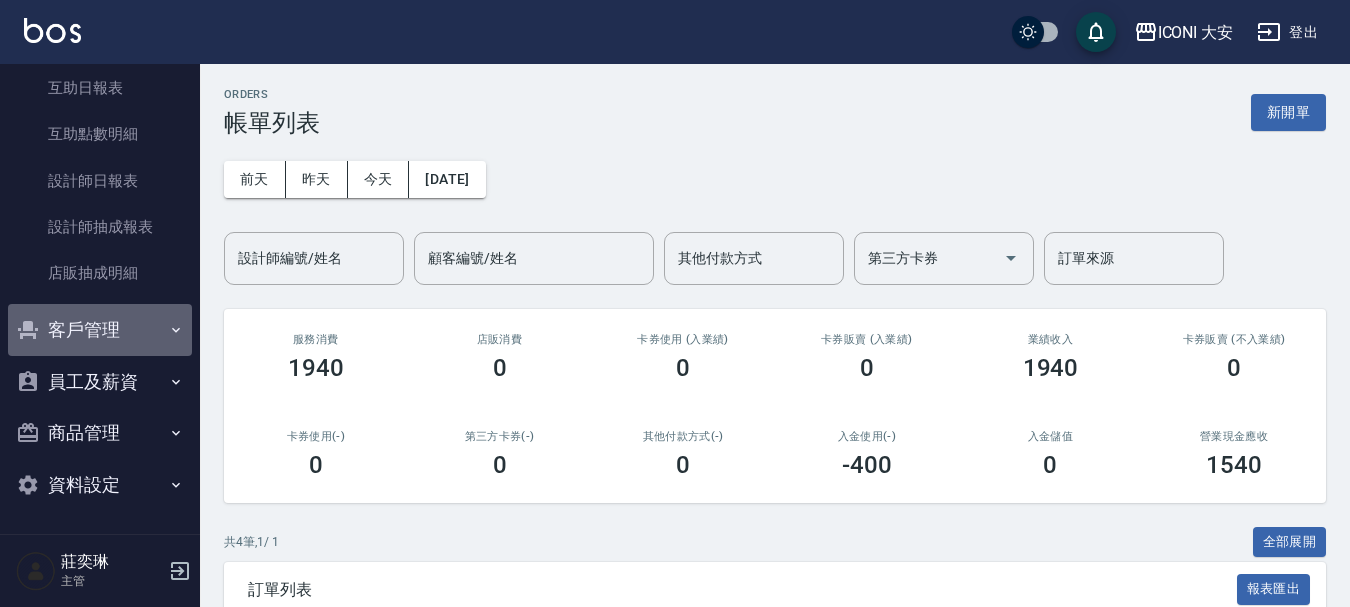click on "客戶管理" at bounding box center (100, 330) 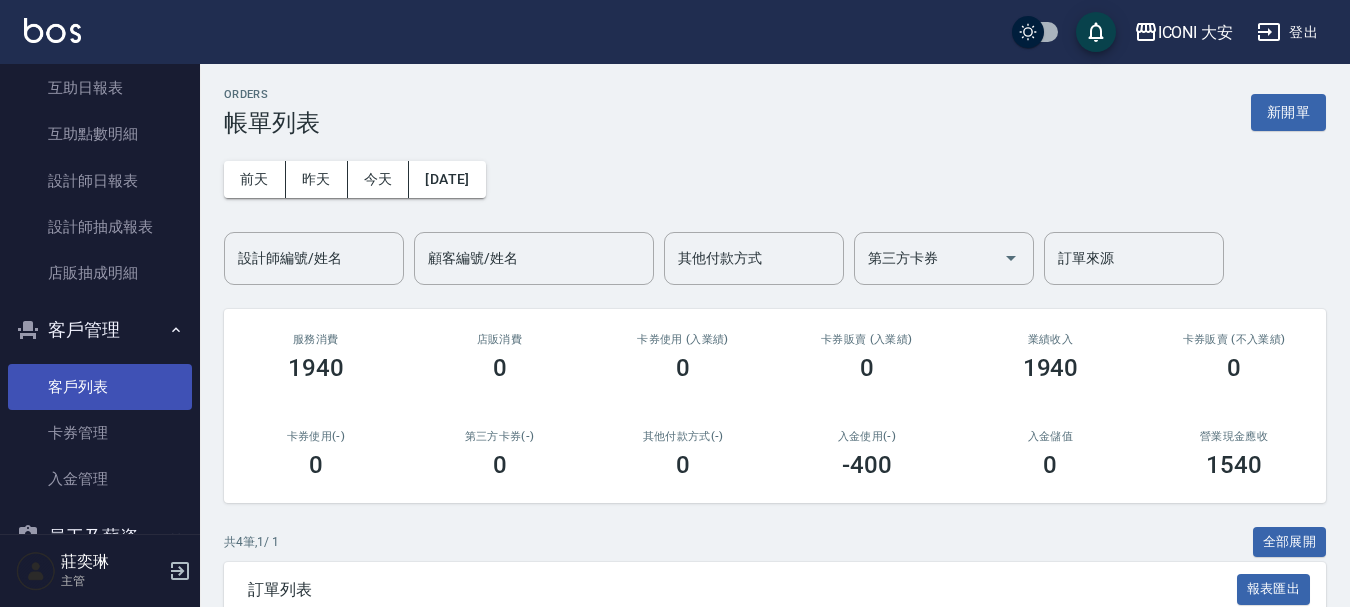 click on "客戶列表" at bounding box center [100, 387] 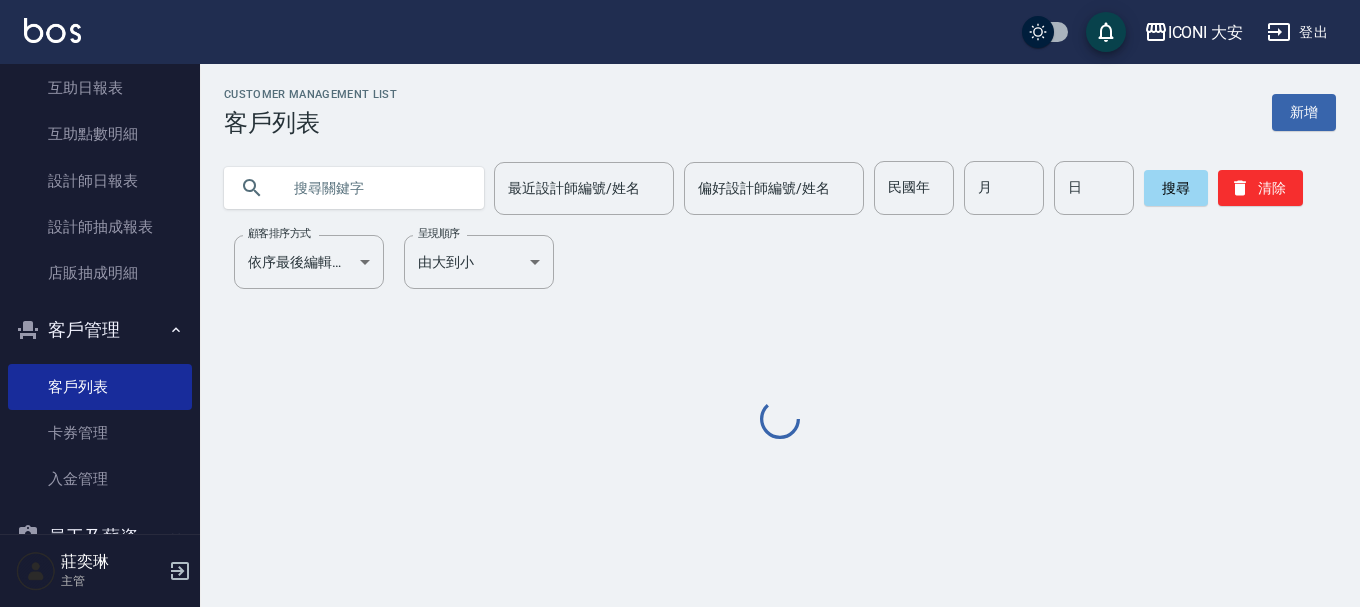 click at bounding box center [374, 188] 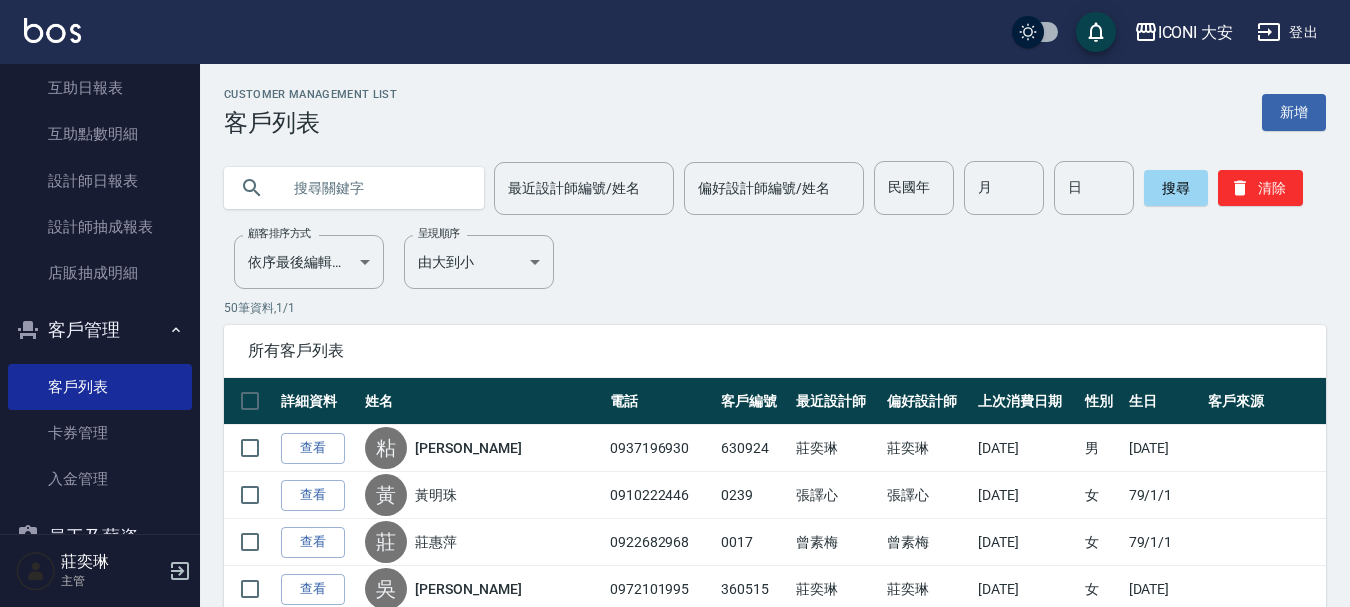 click at bounding box center (374, 188) 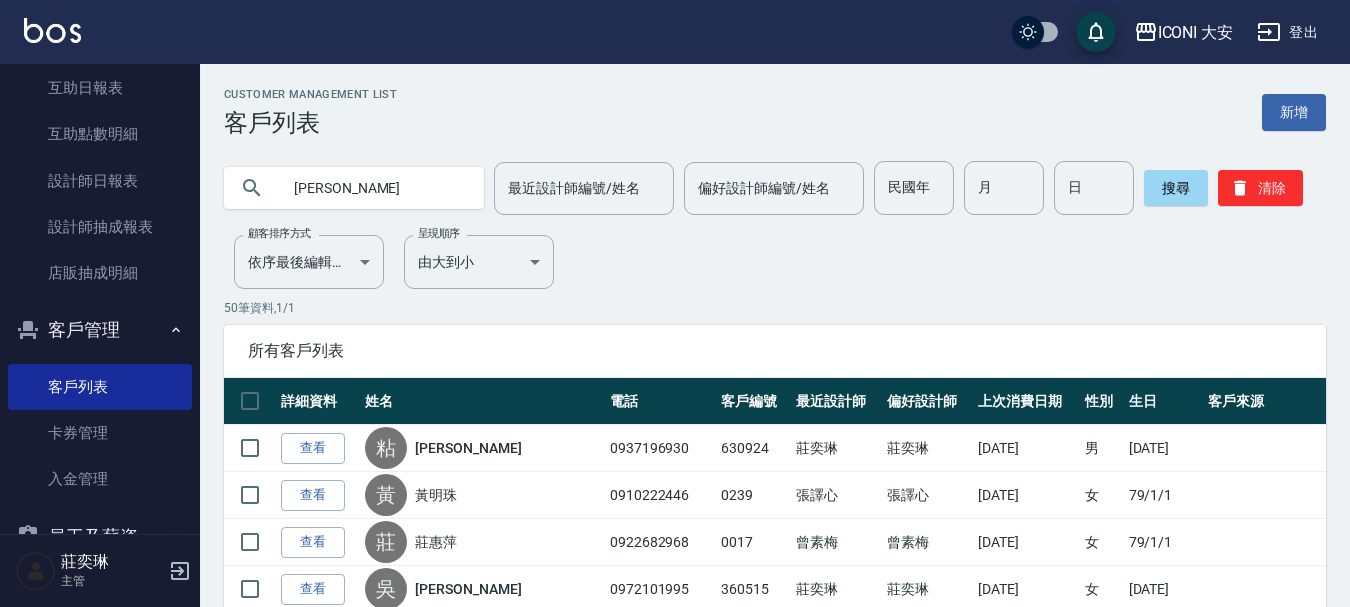 type on "[PERSON_NAME]" 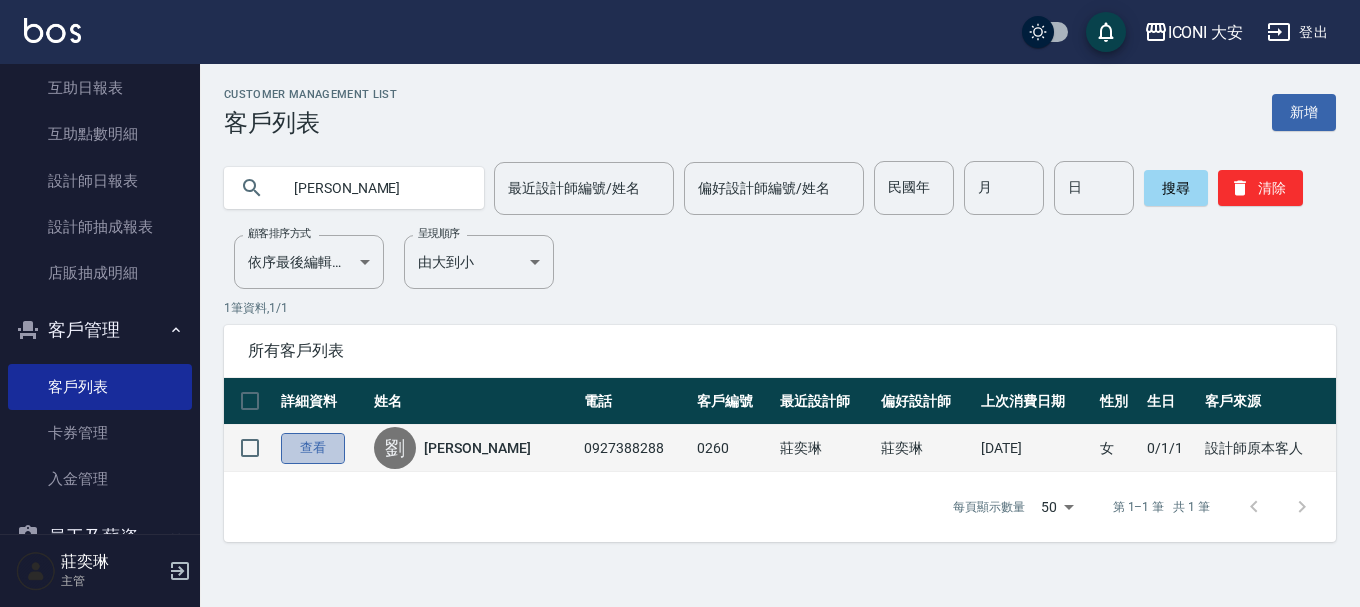 click on "查看" at bounding box center (313, 448) 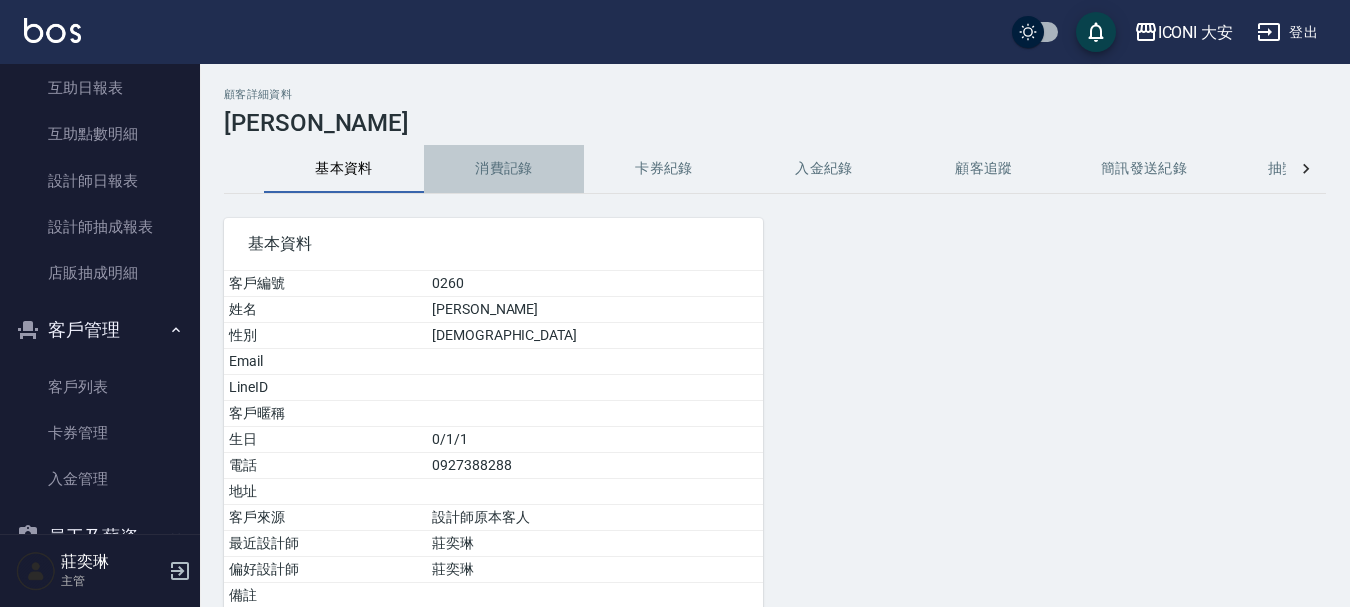 click on "消費記錄" at bounding box center (504, 169) 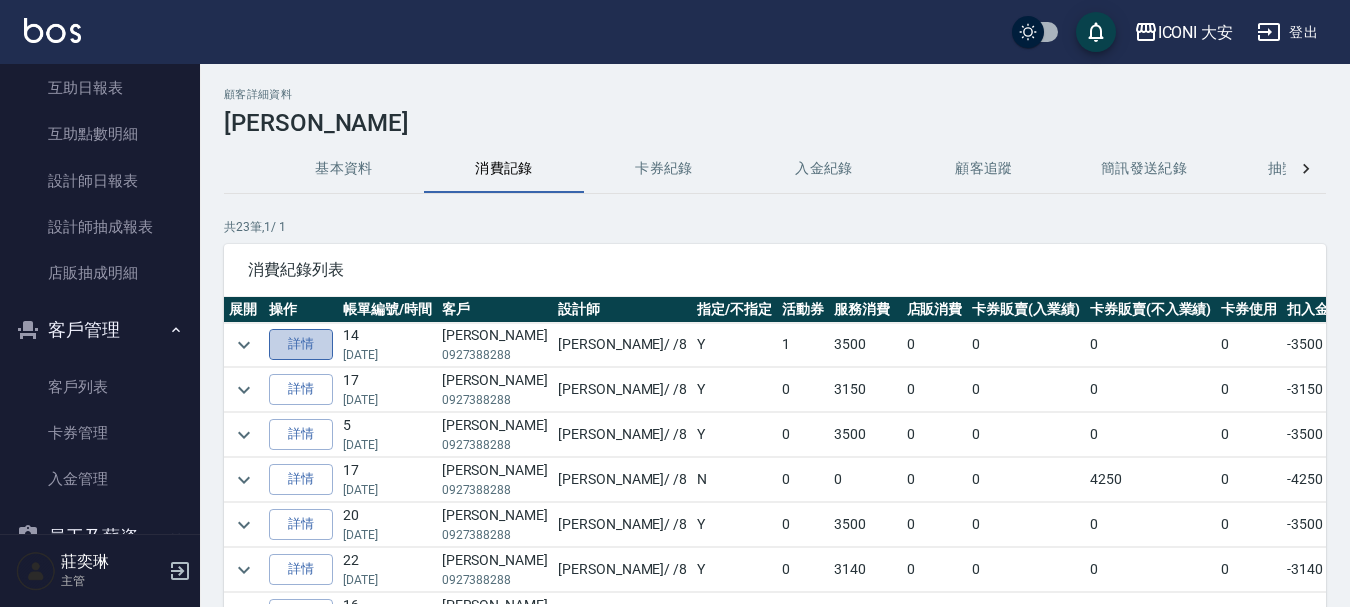 click on "詳情" at bounding box center (301, 344) 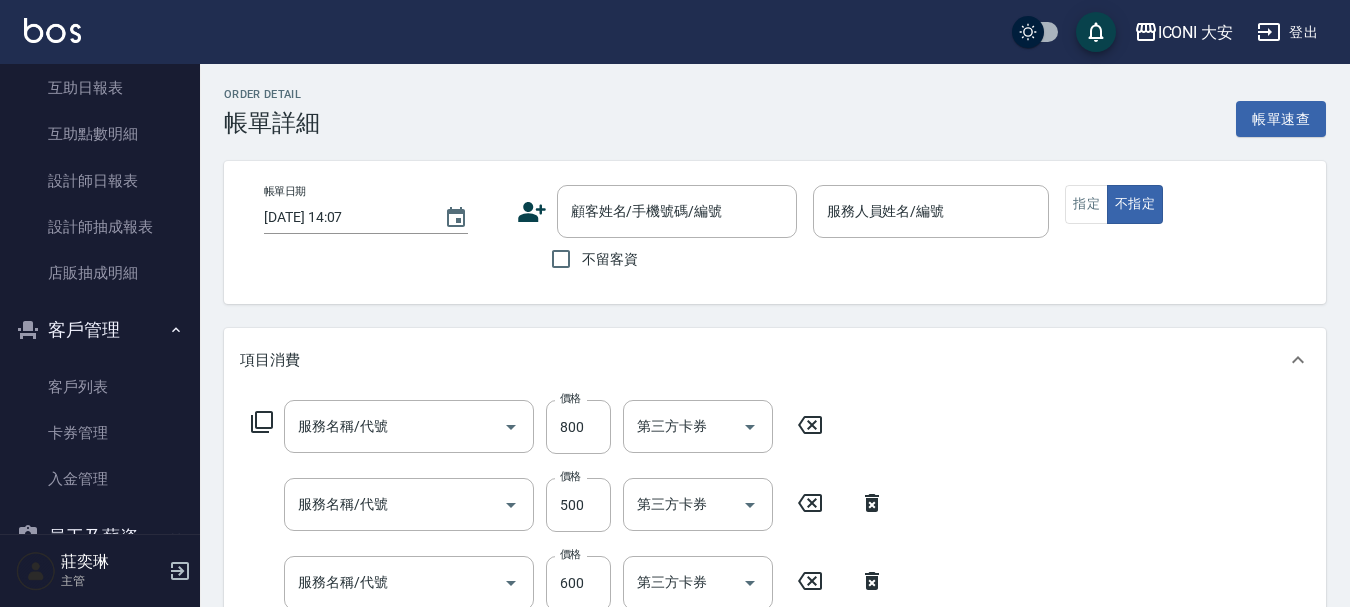 type on "[DATE] 19:01" 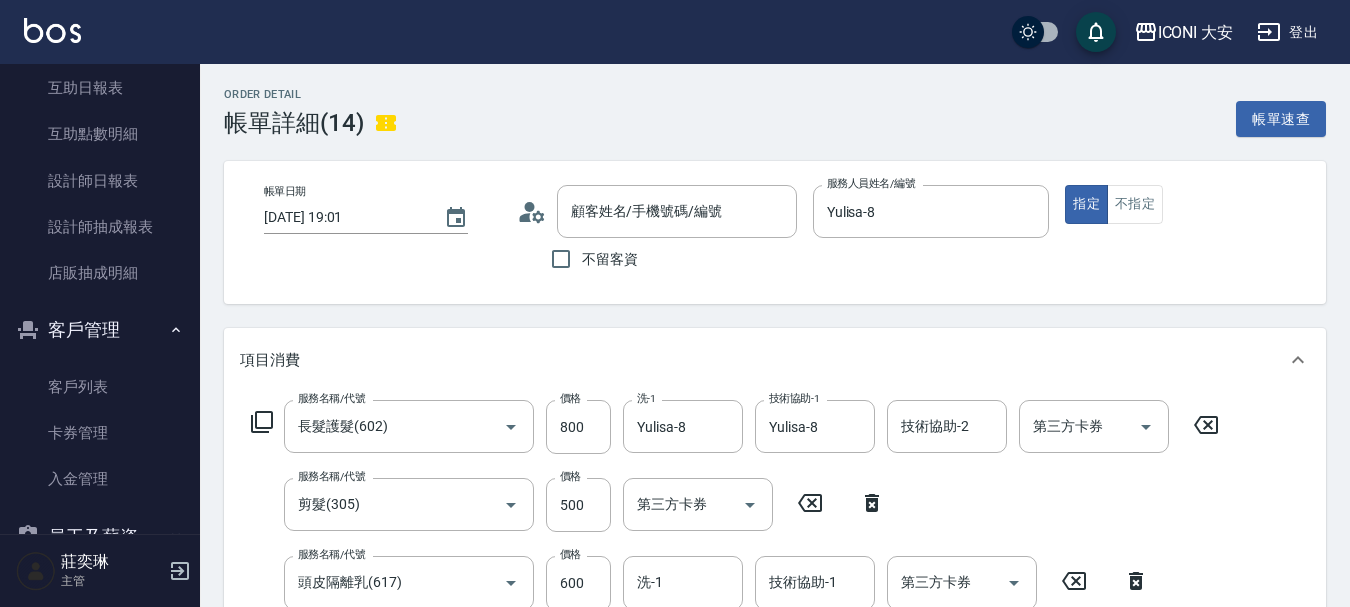 type on "長髮護髮(602)" 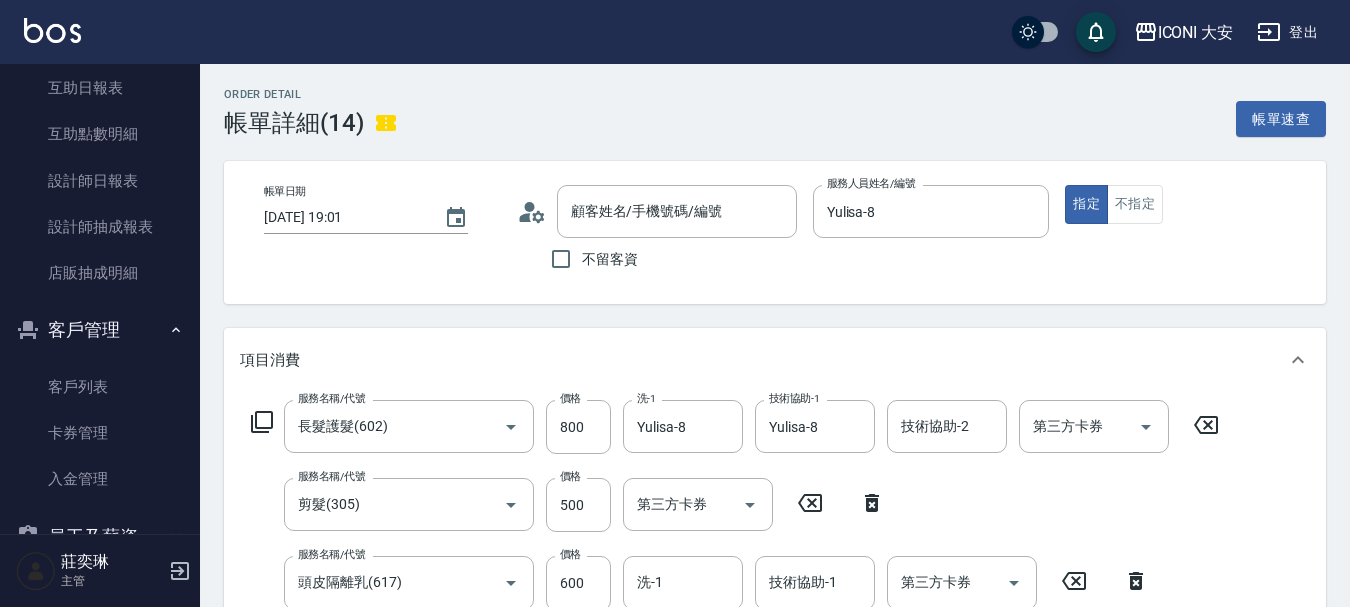 type on "剪髮(305)" 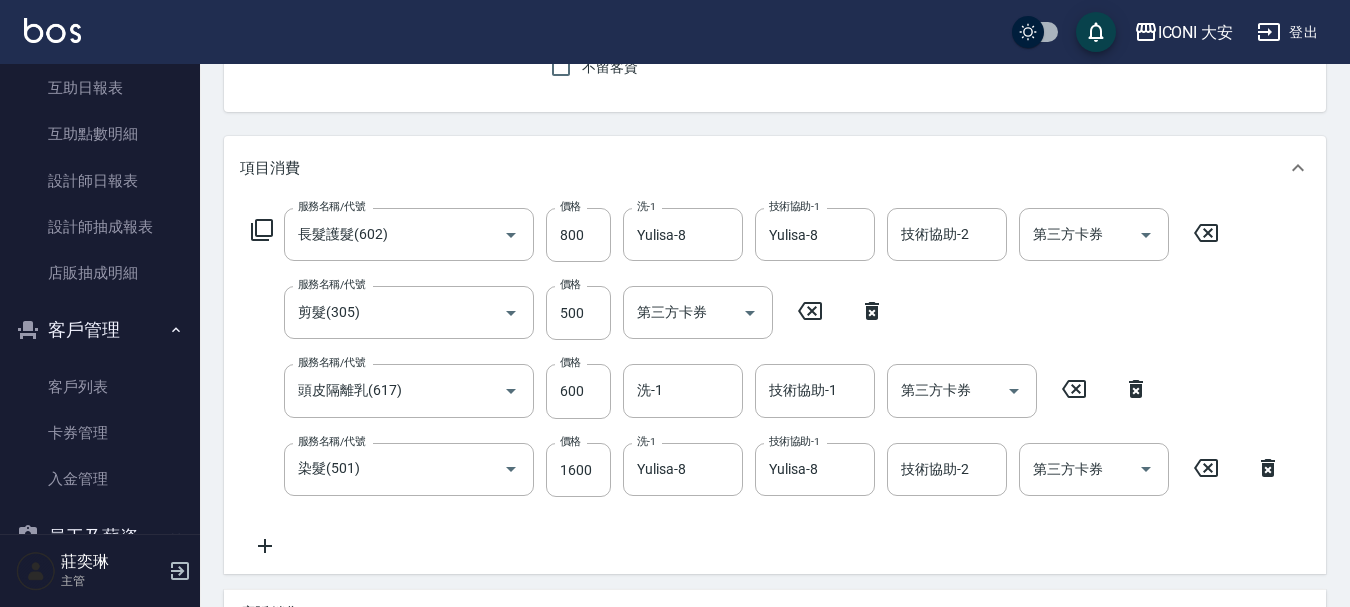 scroll, scrollTop: 200, scrollLeft: 0, axis: vertical 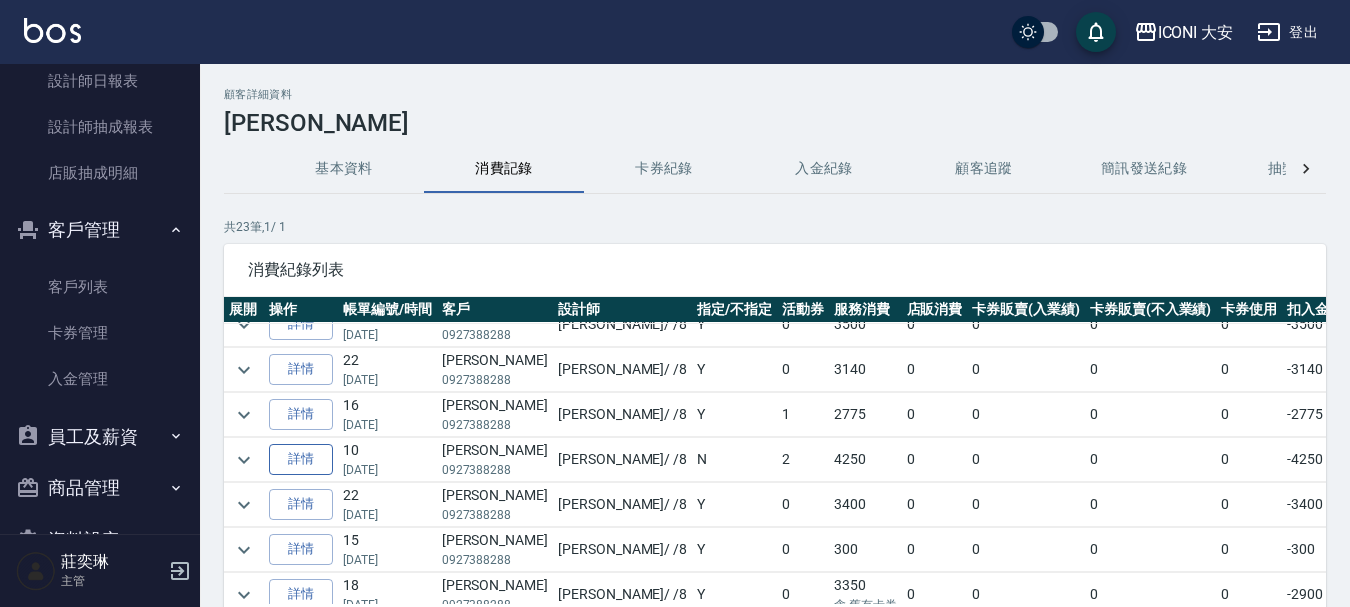 click on "詳情" at bounding box center (301, 459) 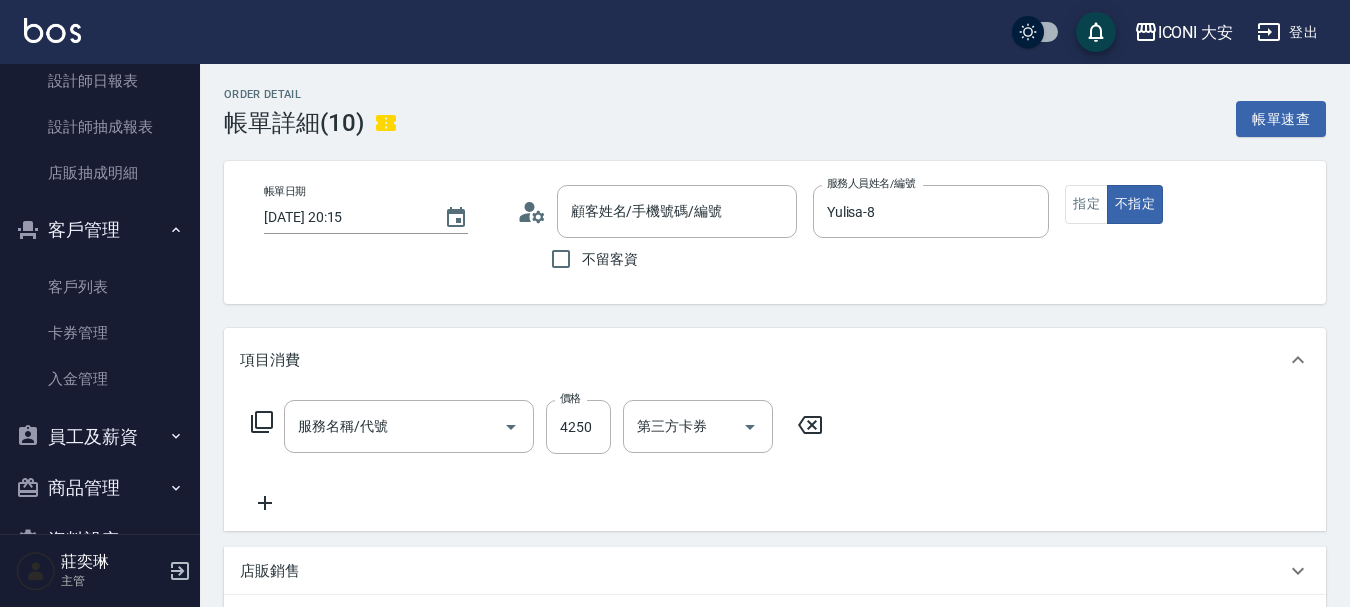 type on "[DATE] 20:15" 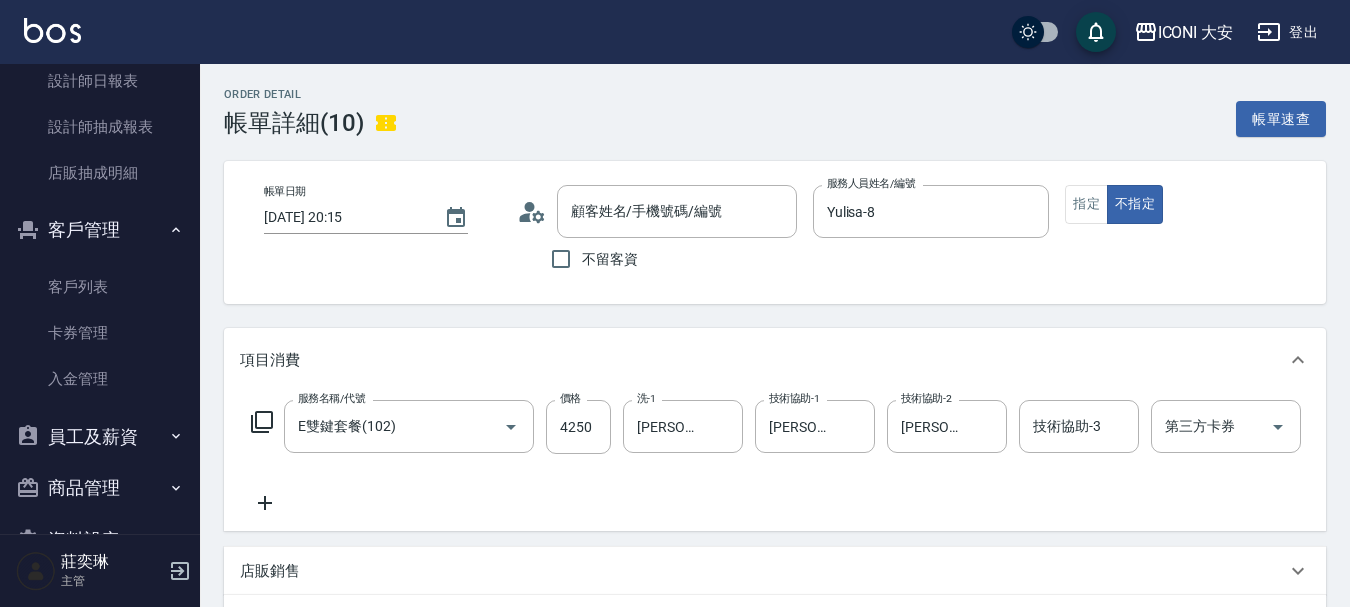 type on "[PERSON_NAME]/0927388288/0260" 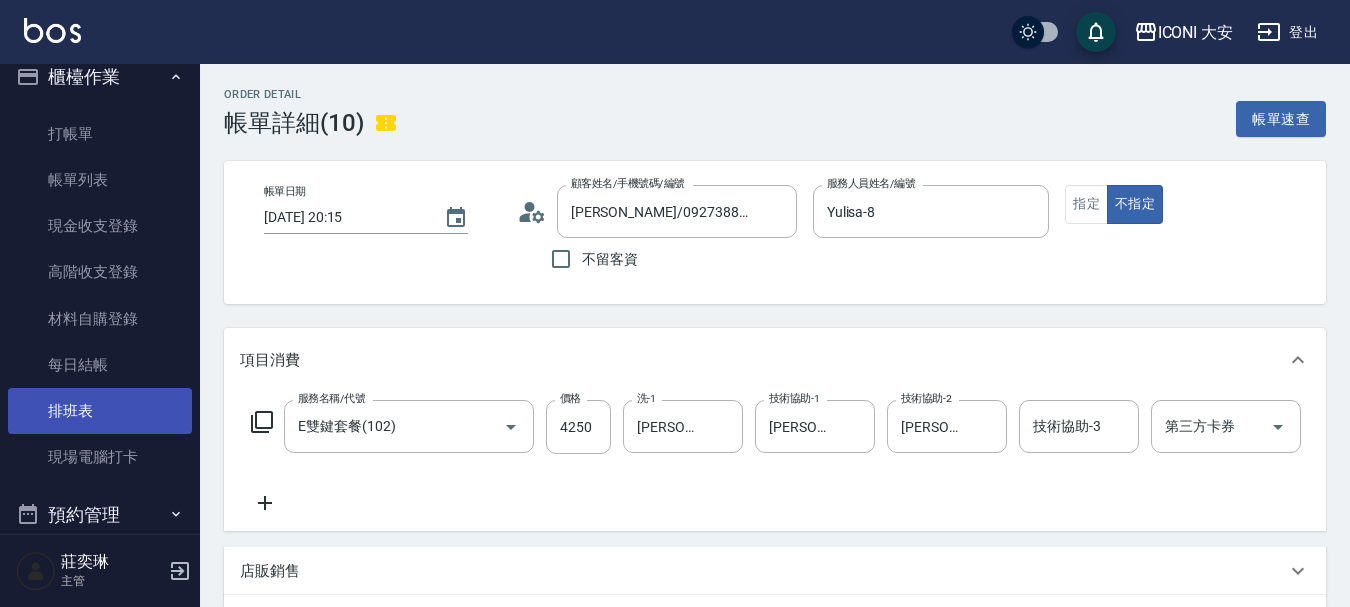 scroll, scrollTop: 0, scrollLeft: 0, axis: both 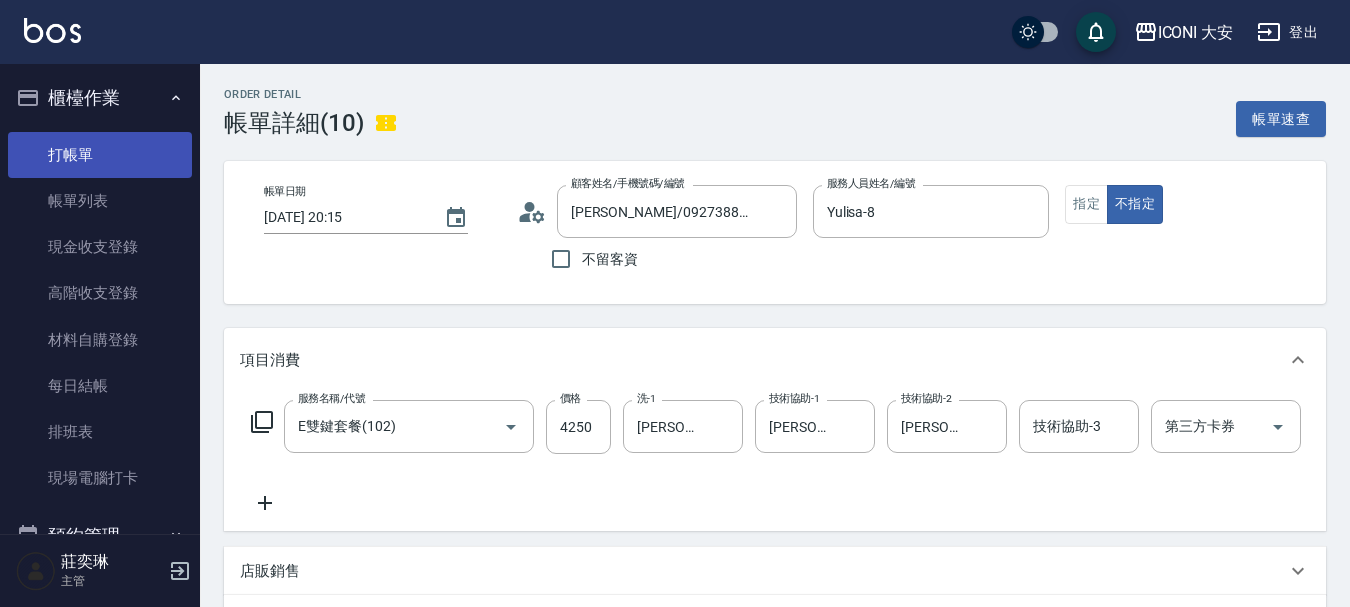 click on "打帳單" at bounding box center (100, 155) 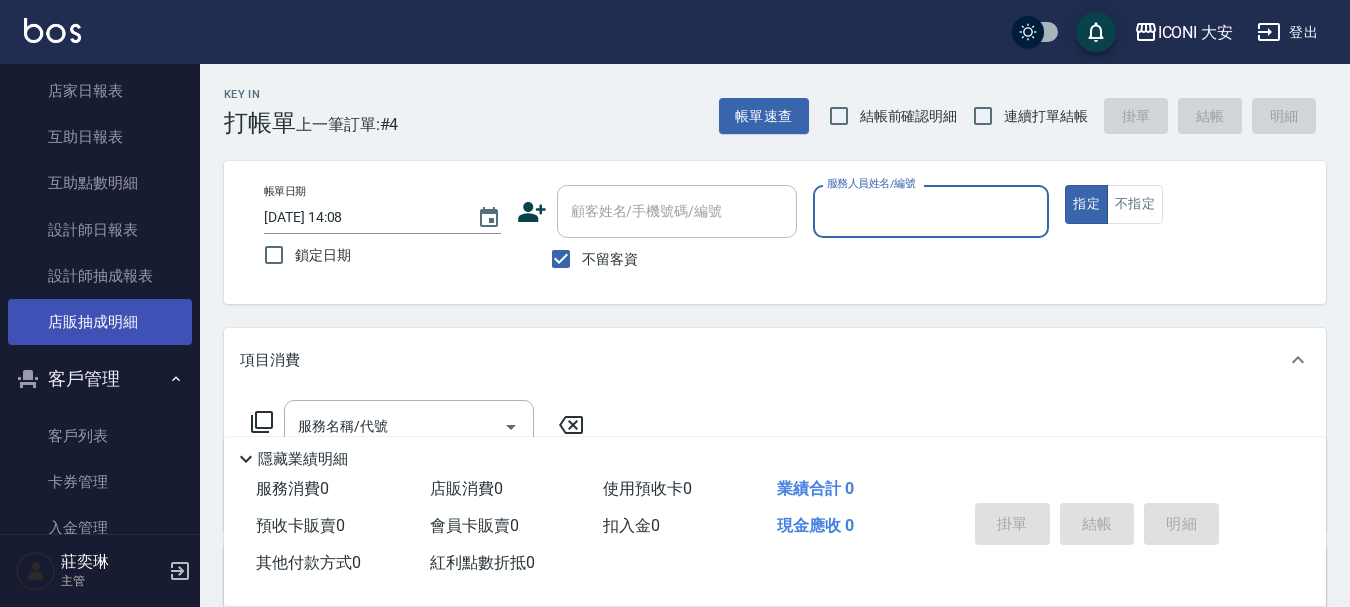 scroll, scrollTop: 800, scrollLeft: 0, axis: vertical 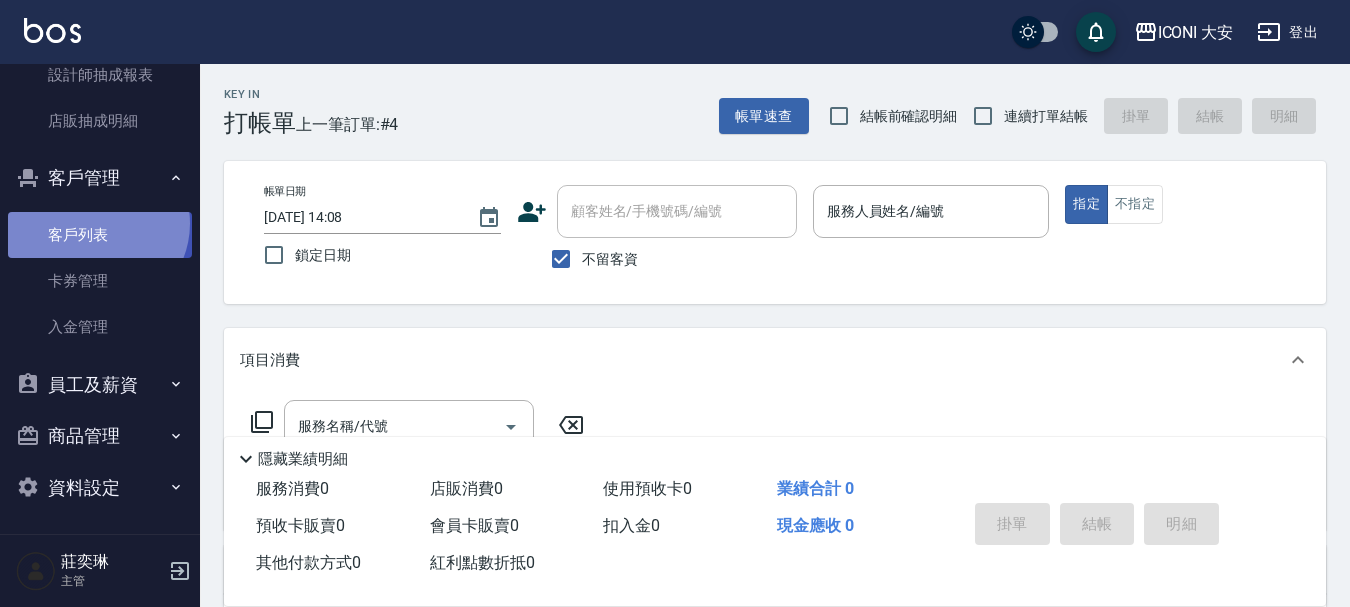 click on "客戶列表" at bounding box center [100, 235] 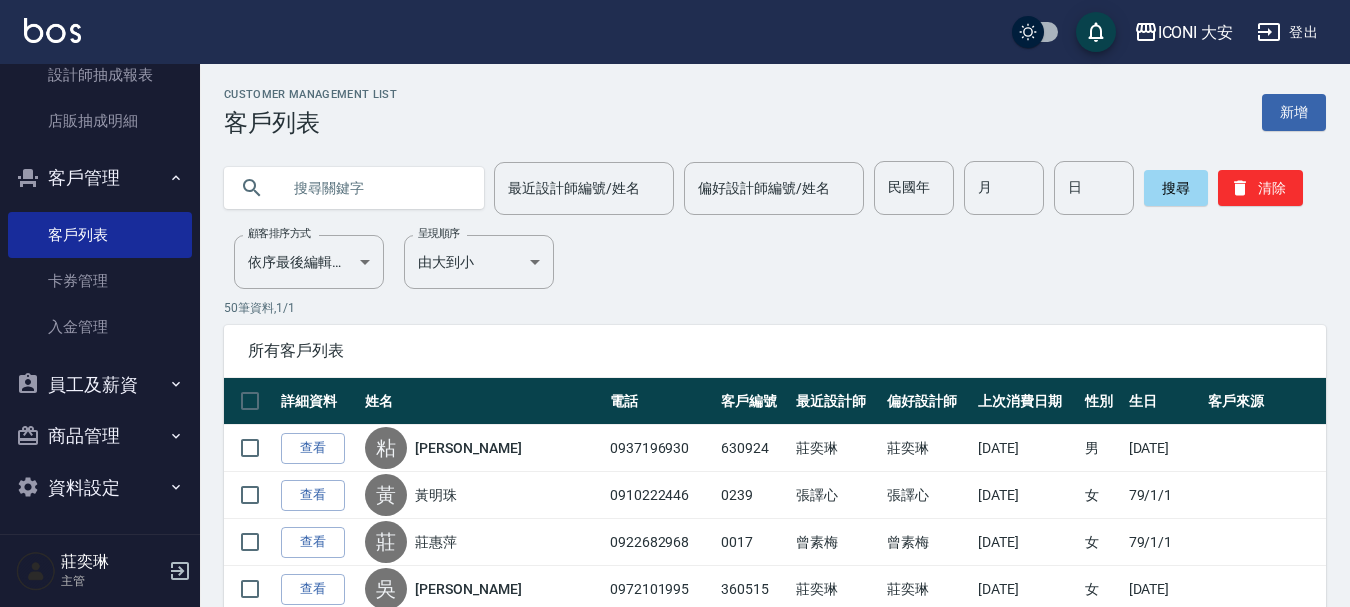 click at bounding box center (374, 188) 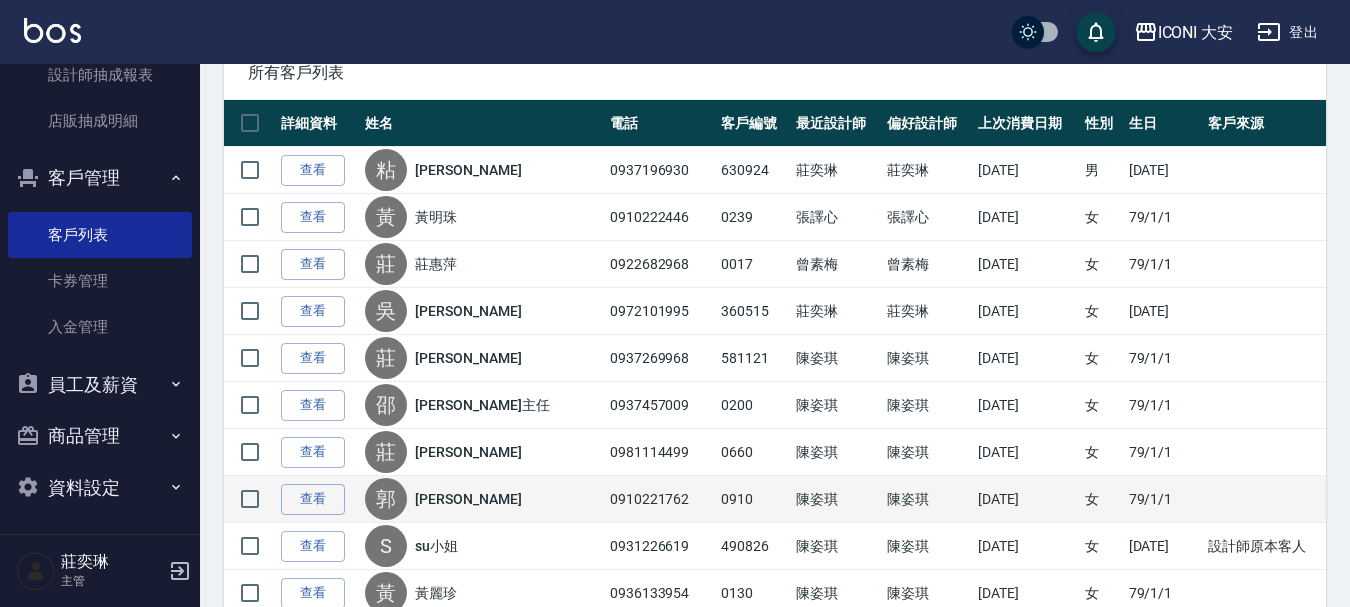 scroll, scrollTop: 100, scrollLeft: 0, axis: vertical 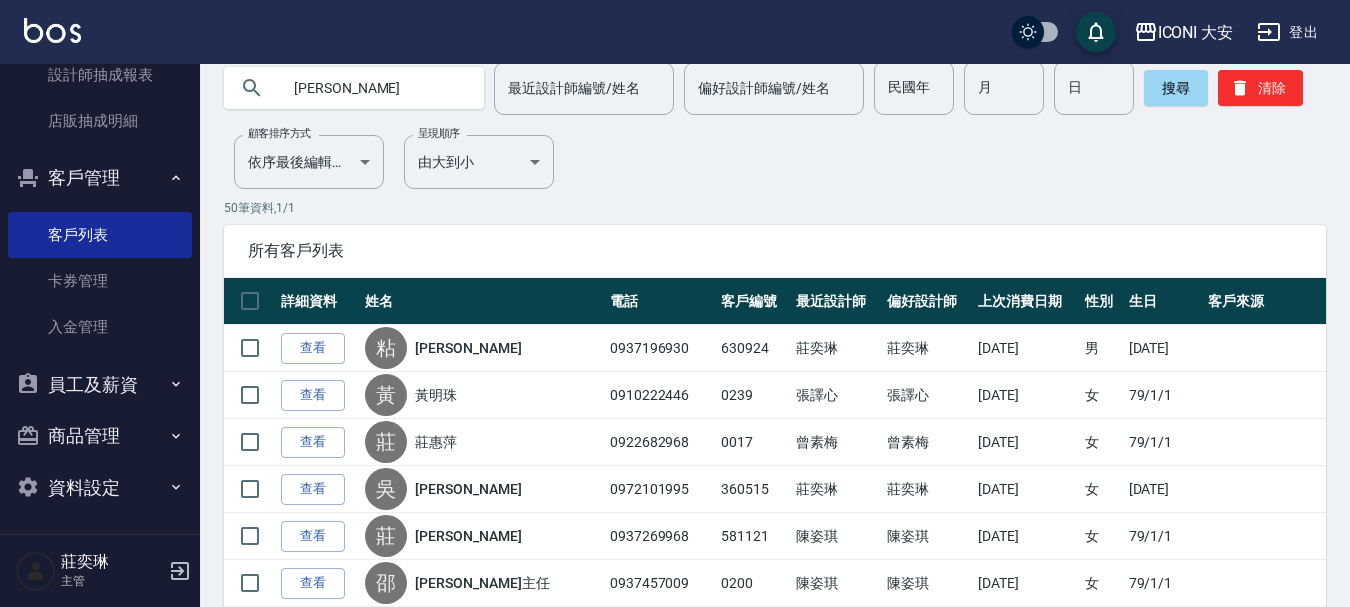 type on "[PERSON_NAME]" 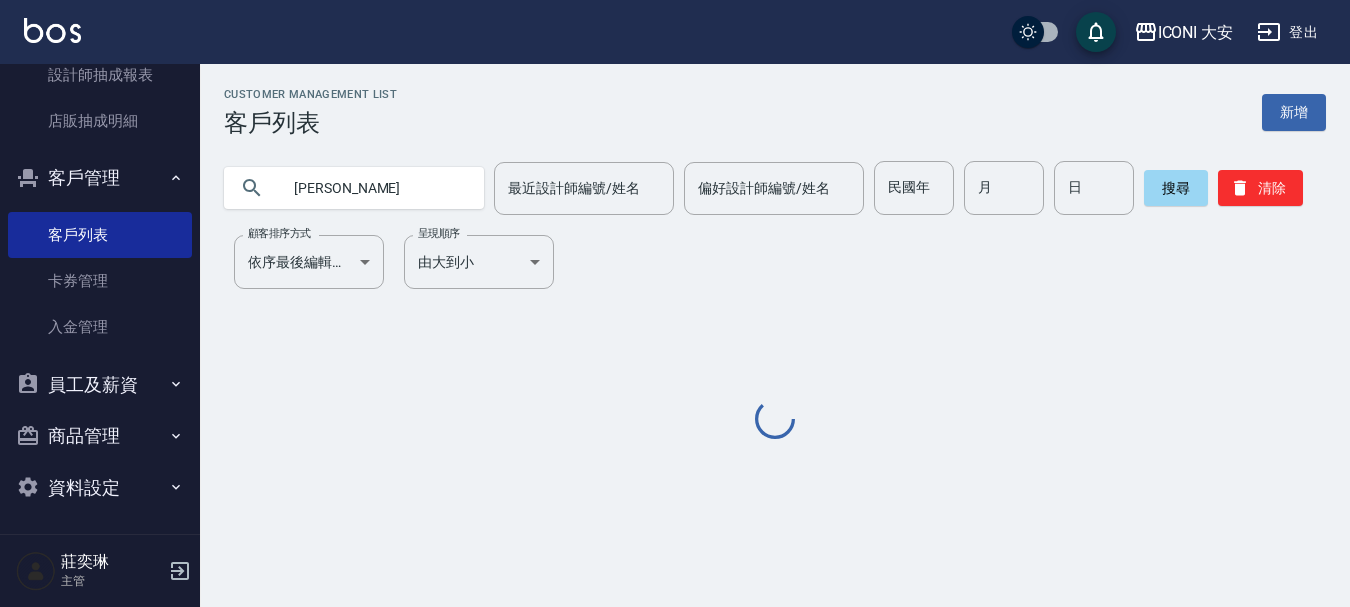 scroll, scrollTop: 0, scrollLeft: 0, axis: both 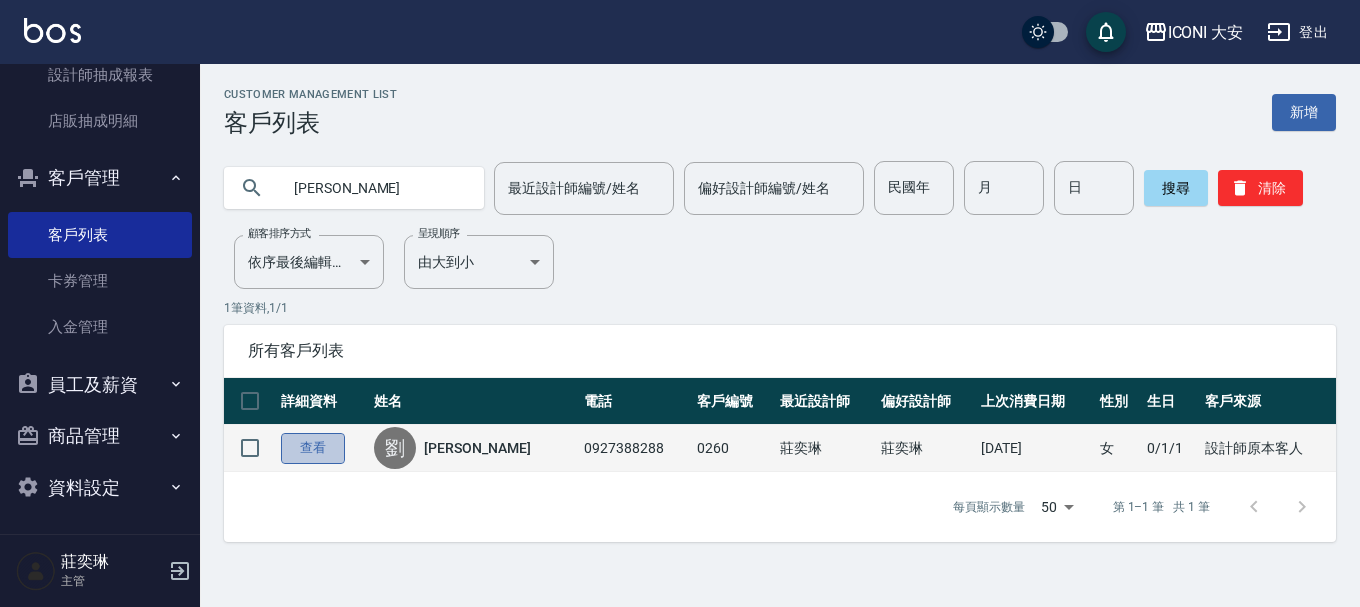 click on "查看" at bounding box center [313, 448] 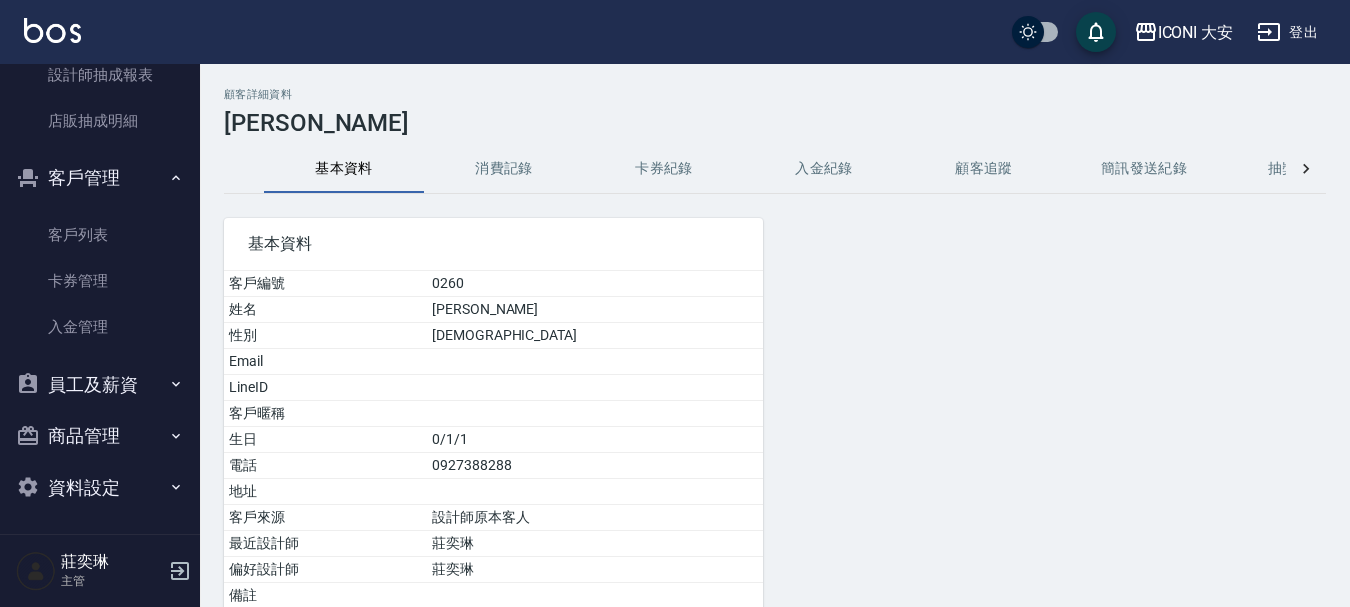 click on "消費記錄" at bounding box center (504, 169) 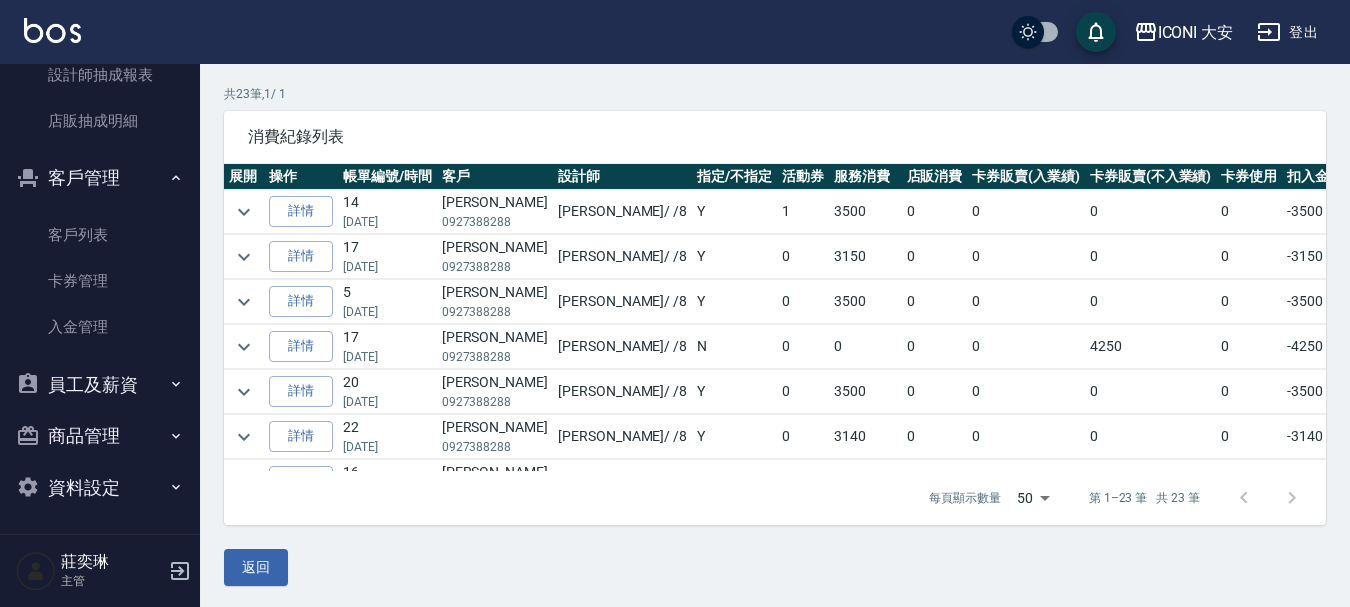 scroll, scrollTop: 136, scrollLeft: 0, axis: vertical 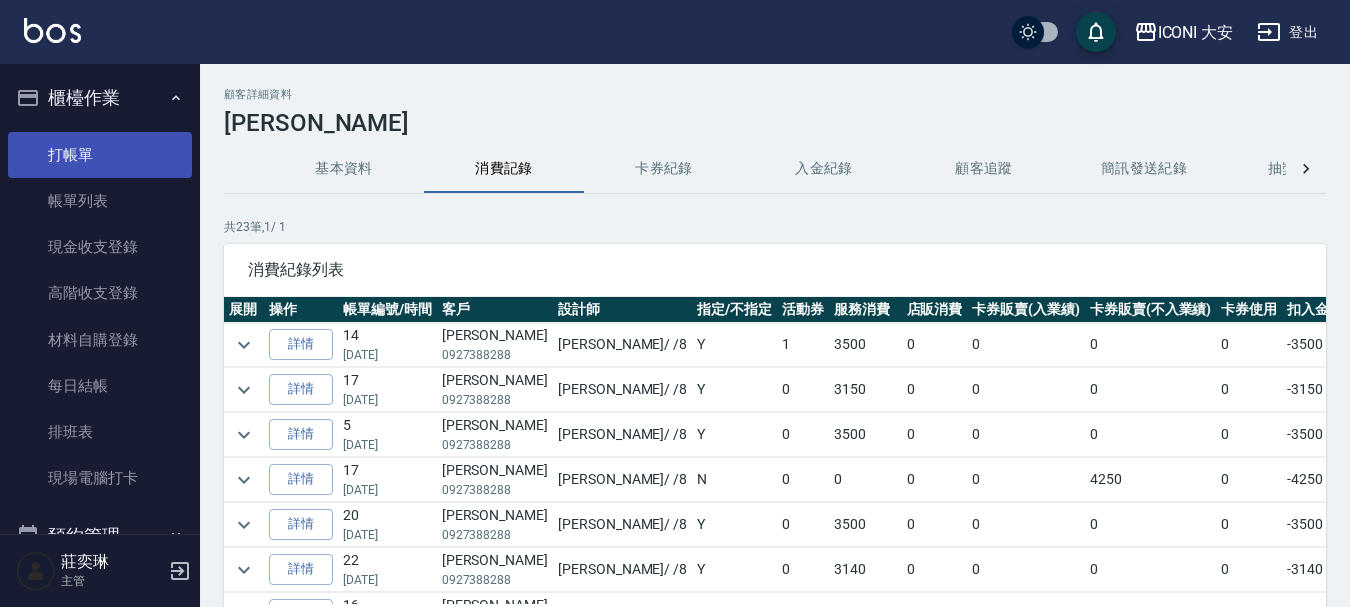 click on "打帳單" at bounding box center (100, 155) 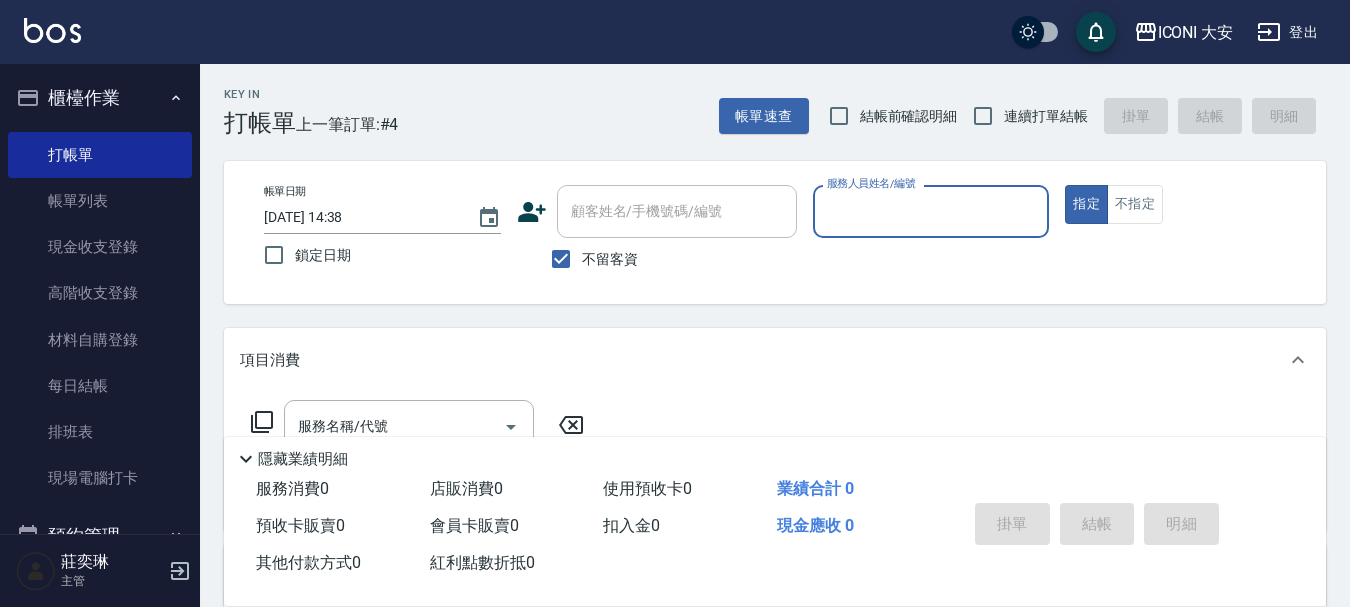 click on "服務人員姓名/編號" at bounding box center (931, 211) 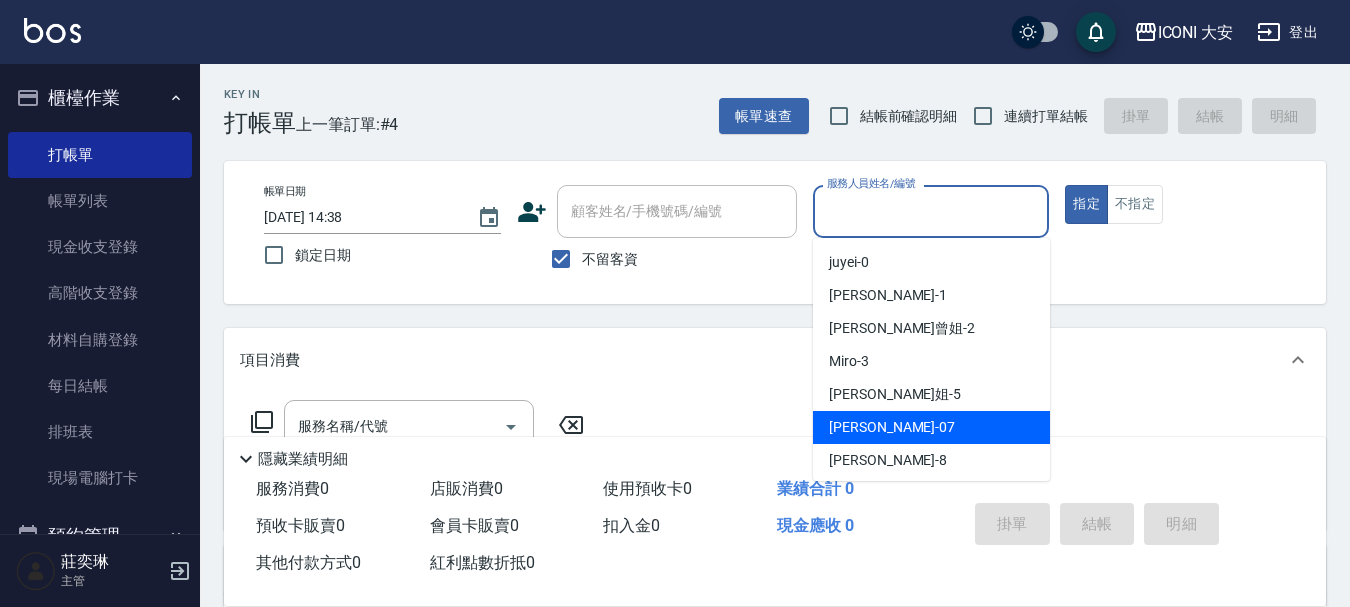 click on "Jackie -07" at bounding box center (931, 427) 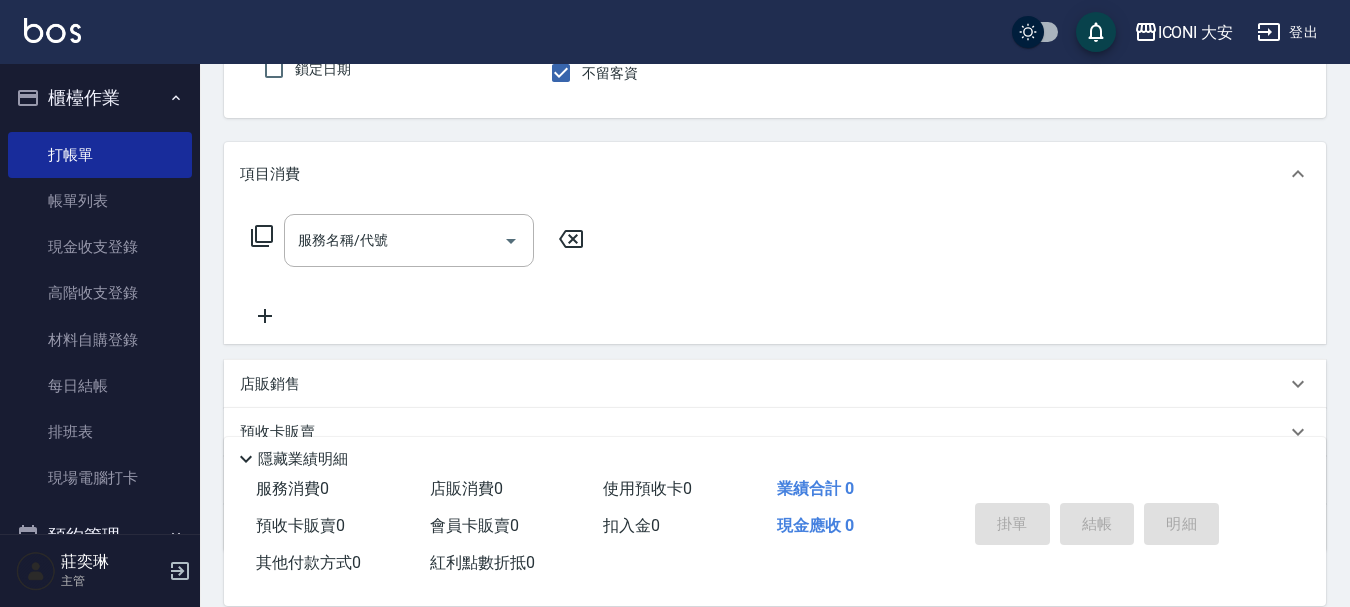 scroll, scrollTop: 100, scrollLeft: 0, axis: vertical 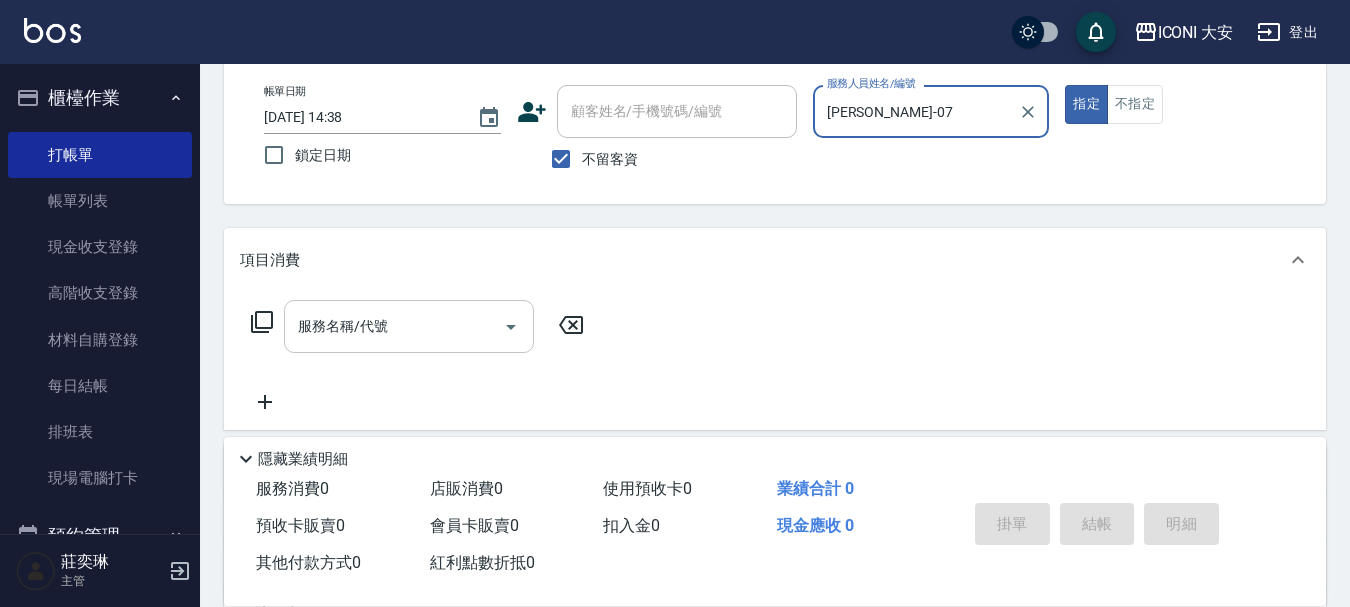 click on "服務名稱/代號" at bounding box center [394, 326] 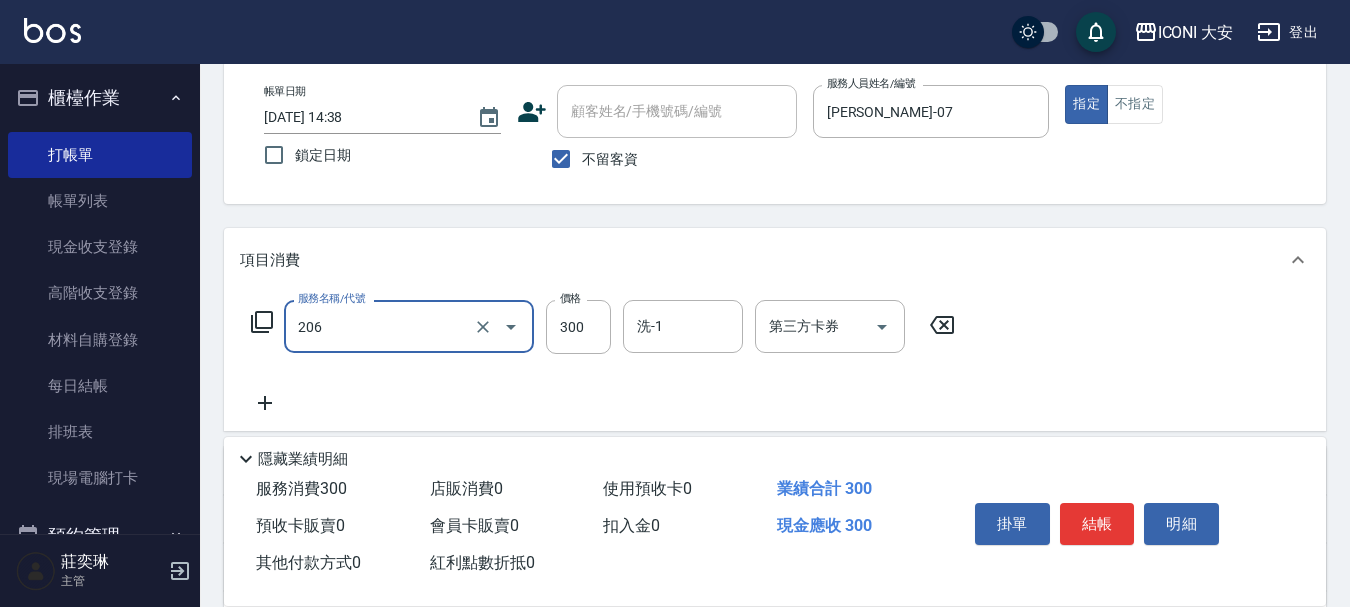 type on "洗髮(206)" 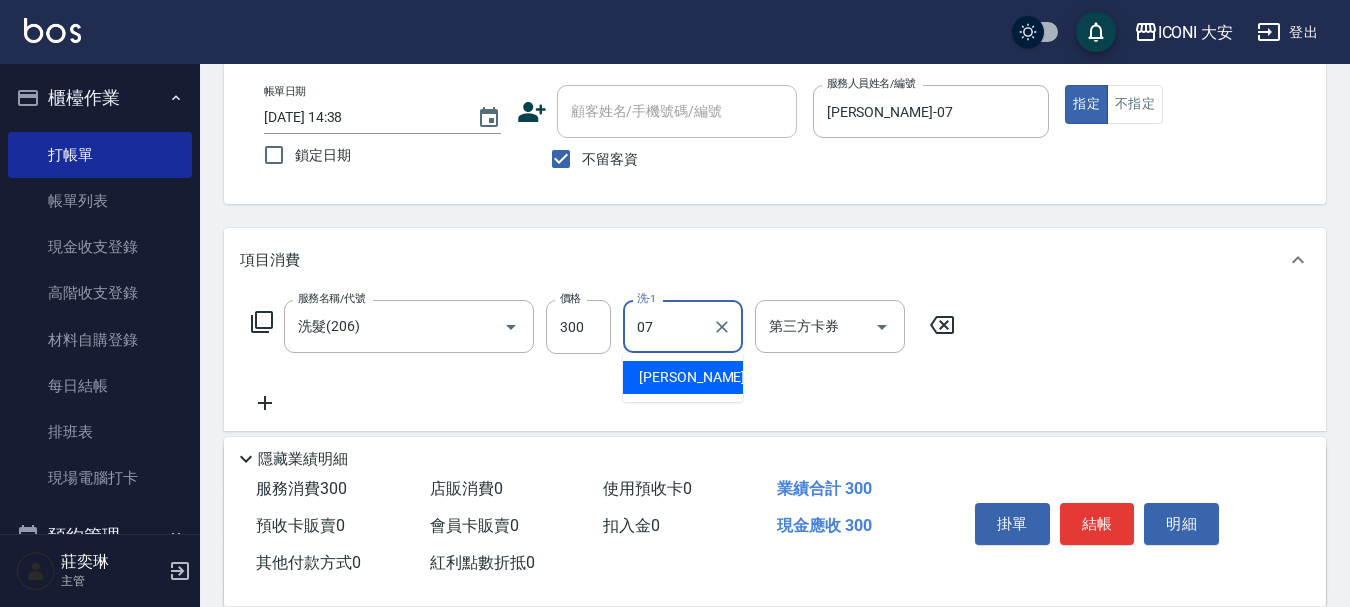 type on "07" 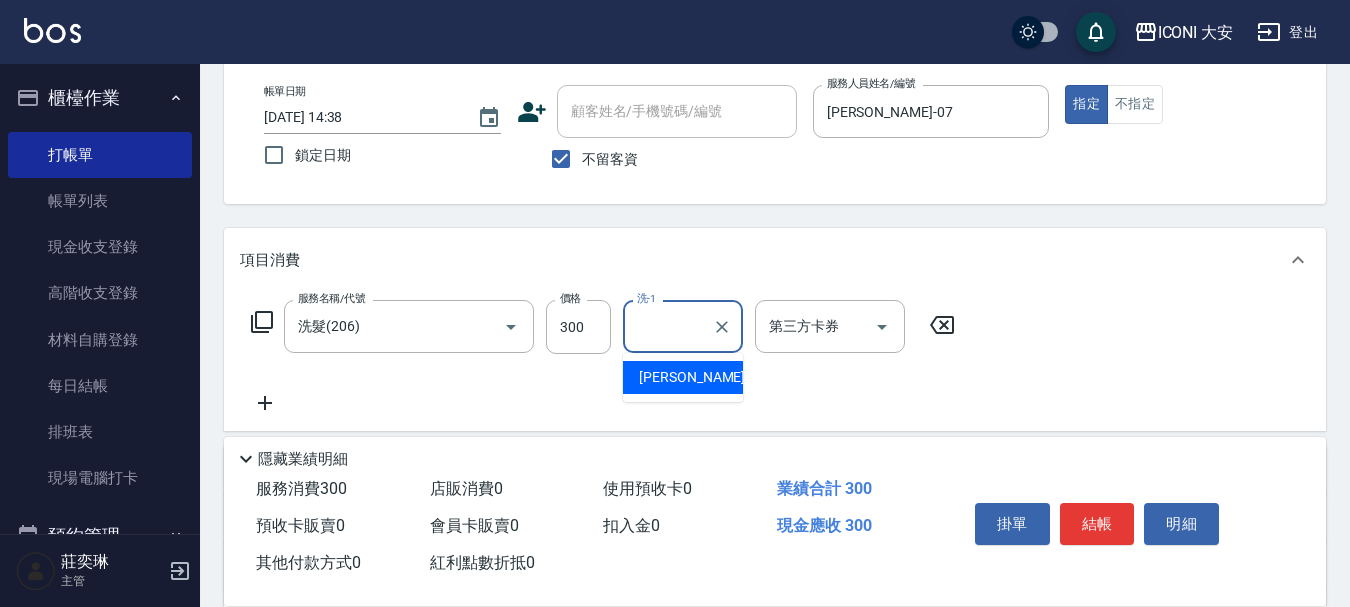 click 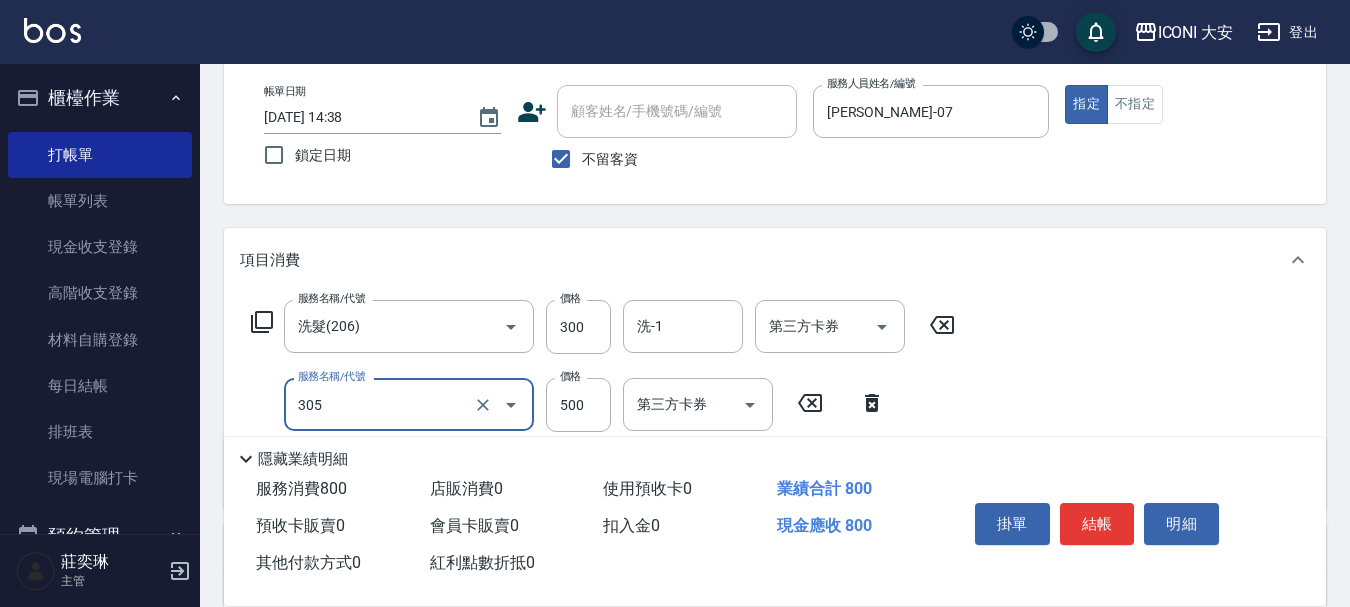 type on "剪髮(305)" 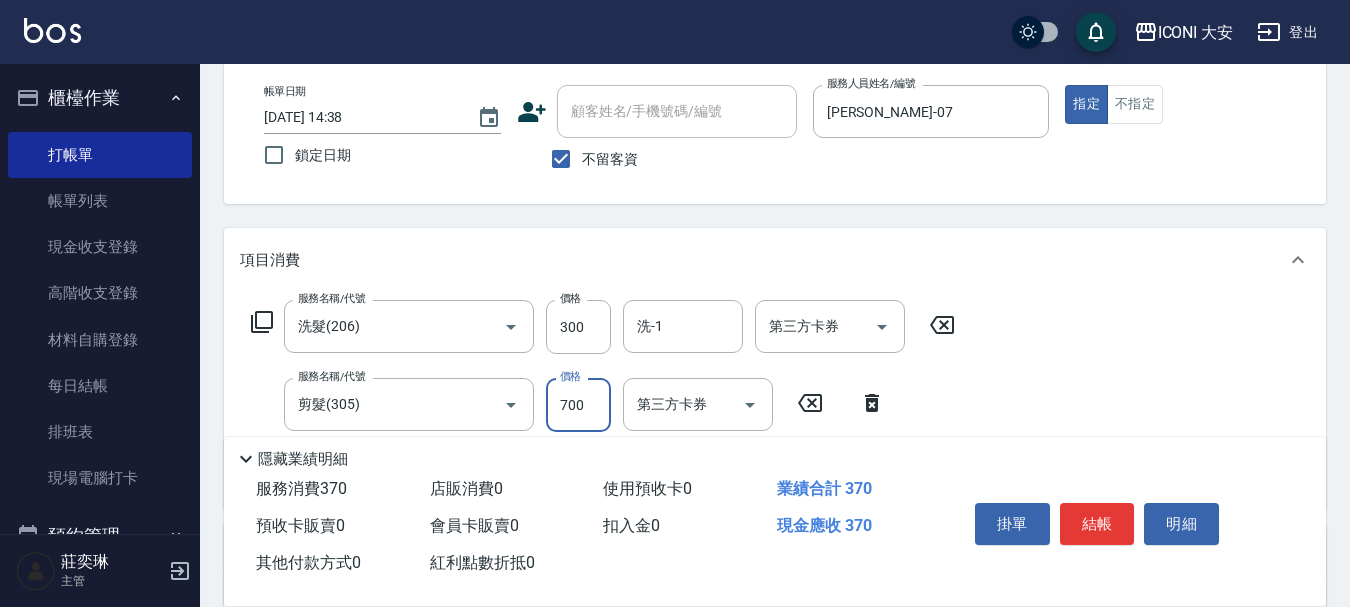 type on "700" 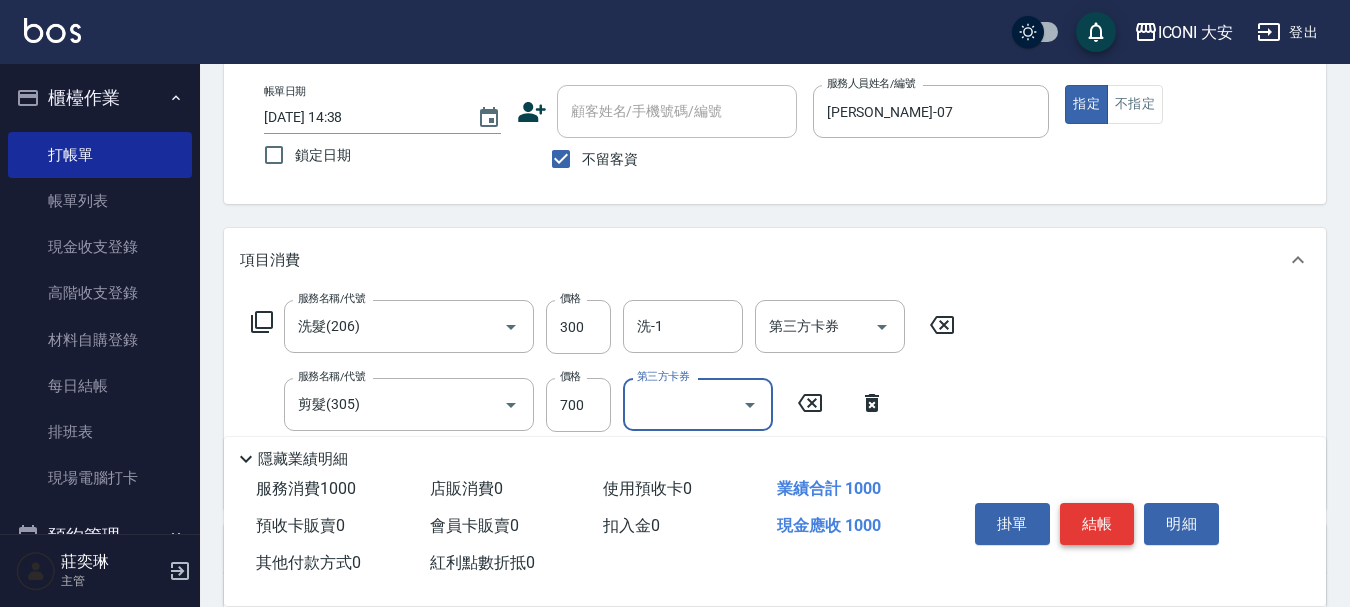 click on "結帳" at bounding box center (1097, 524) 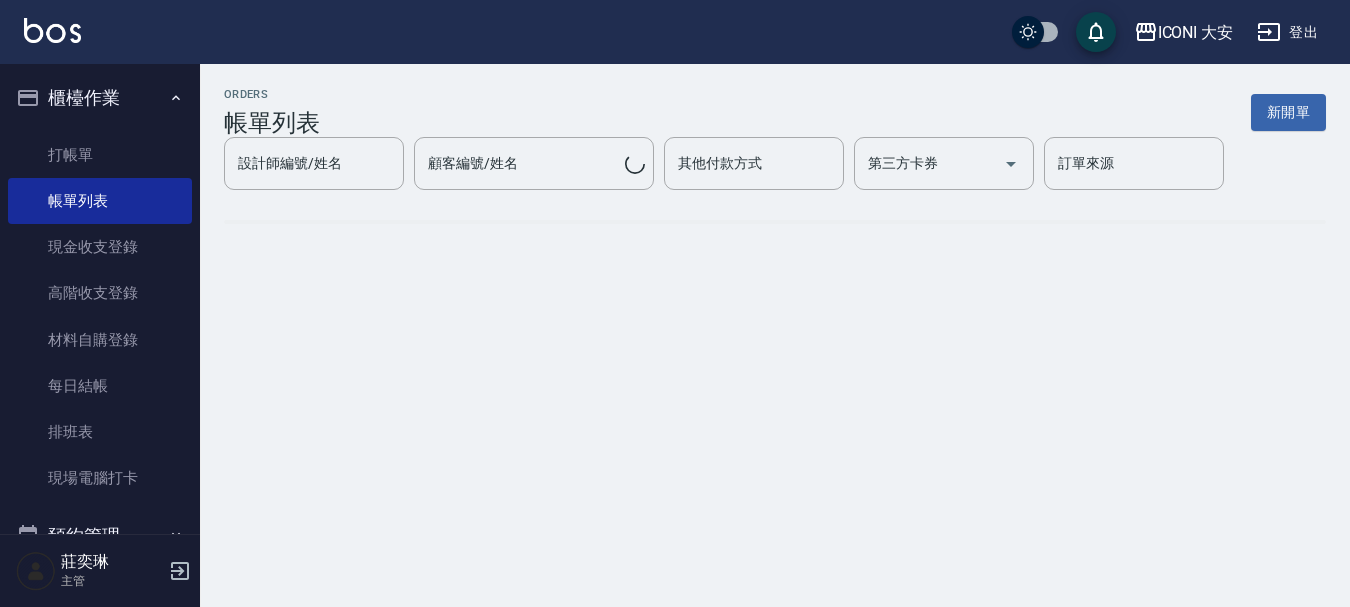 scroll, scrollTop: 0, scrollLeft: 0, axis: both 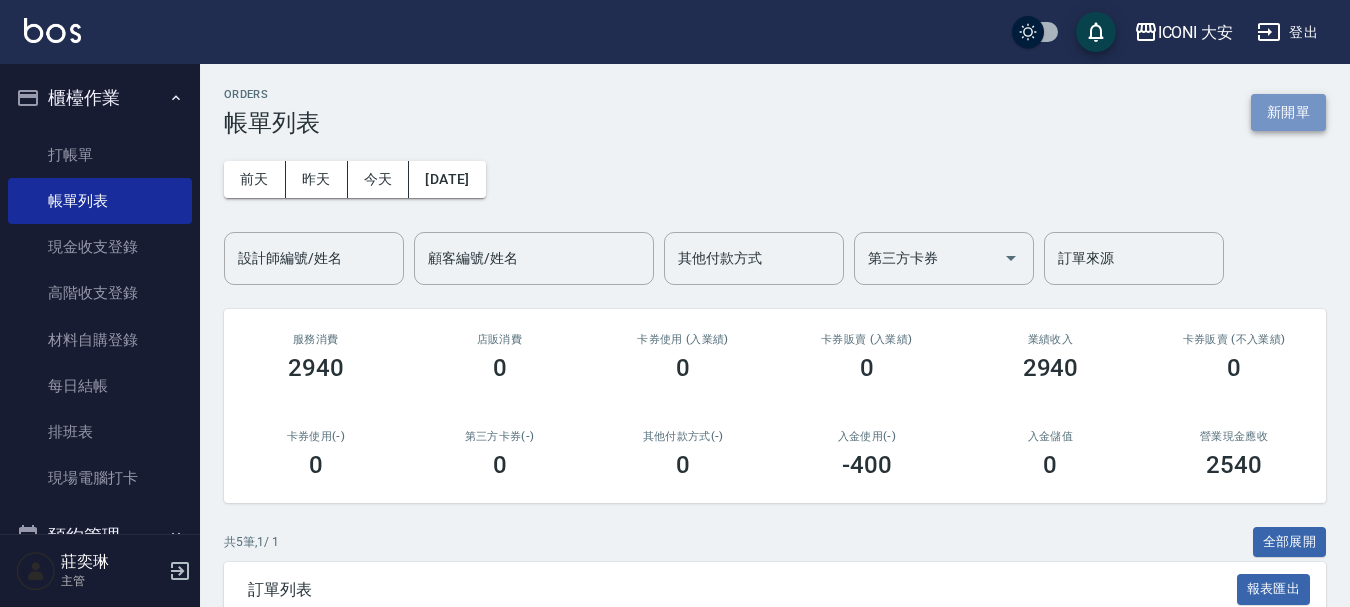 click on "新開單" at bounding box center (1288, 112) 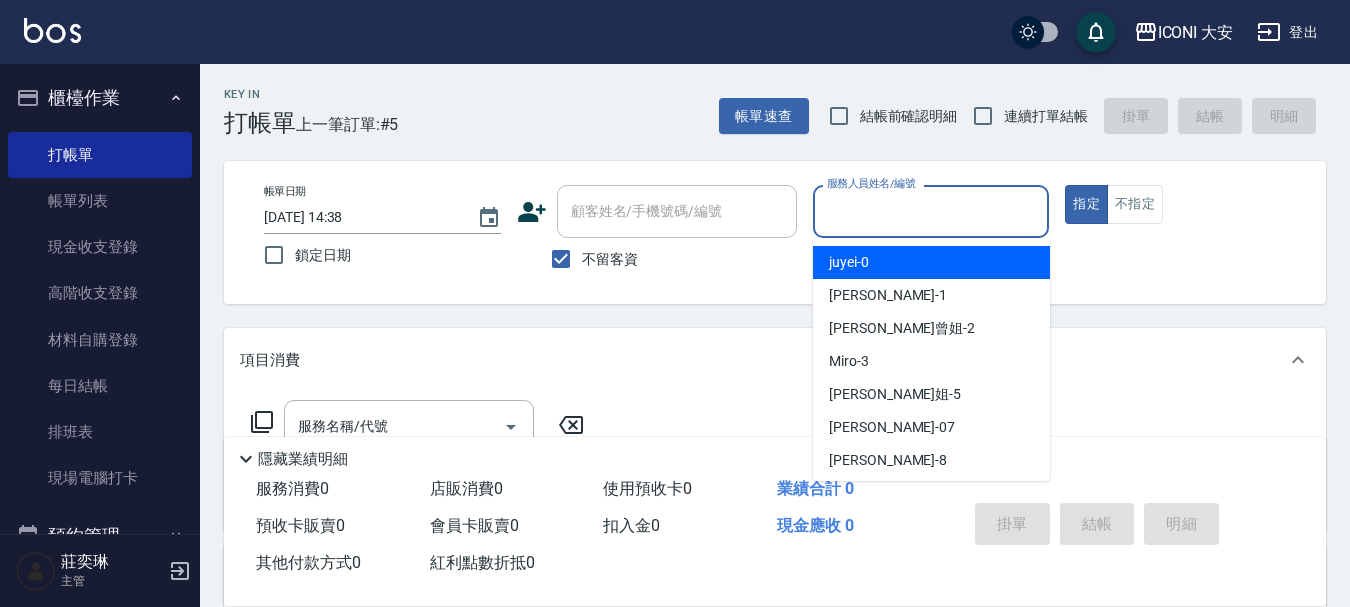 click on "服務人員姓名/編號" at bounding box center (931, 211) 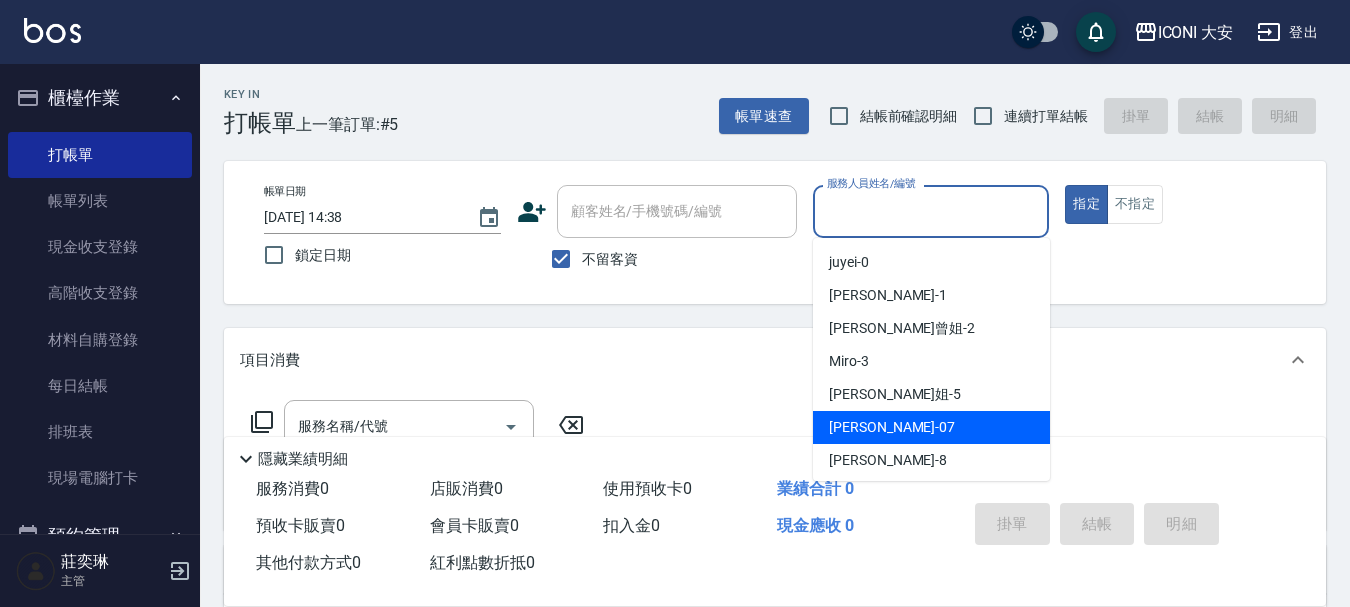 click on "Jackie -07" at bounding box center [931, 427] 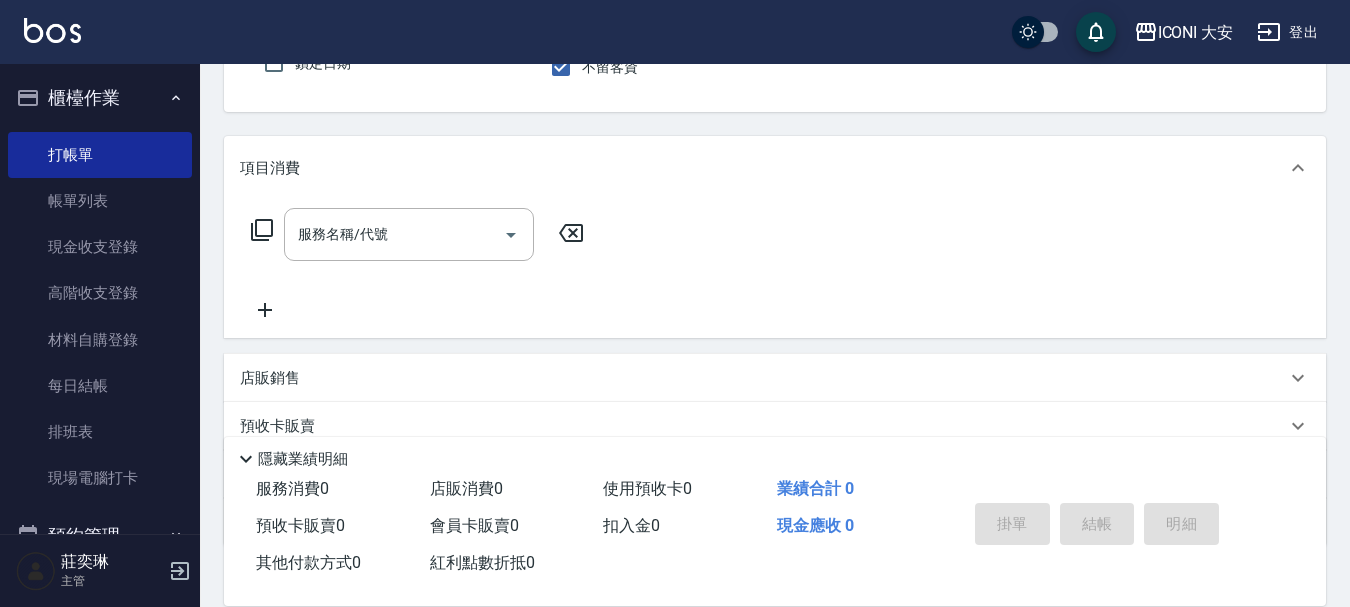 scroll, scrollTop: 200, scrollLeft: 0, axis: vertical 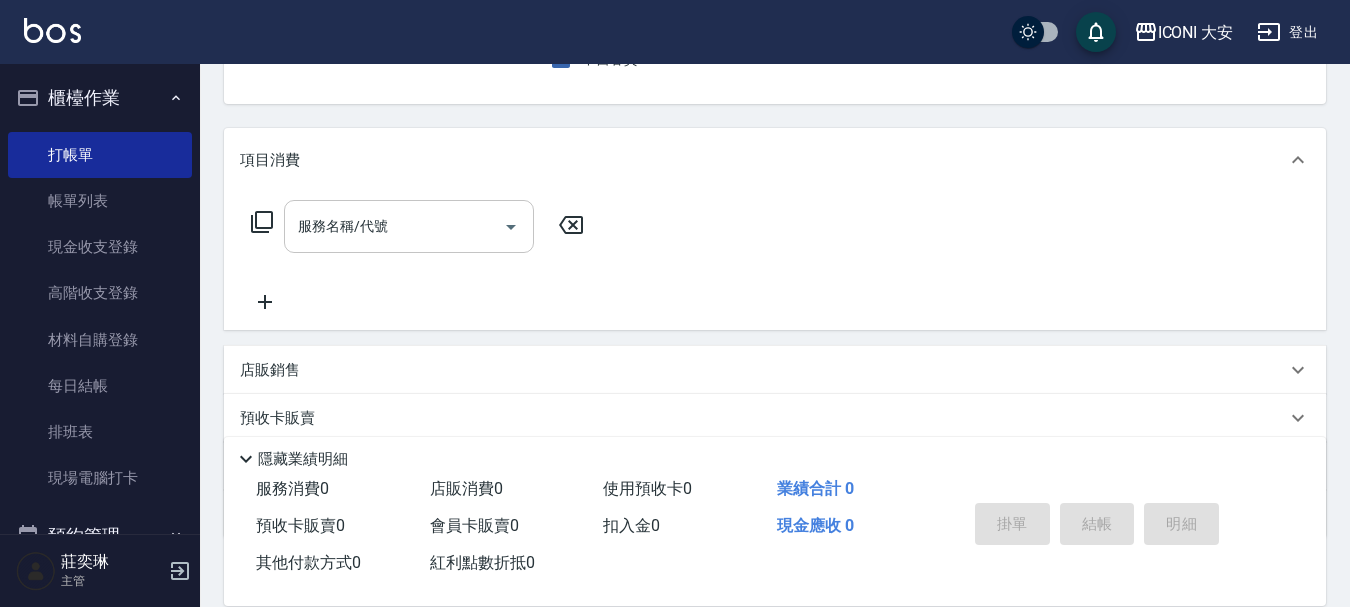 click on "服務名稱/代號" at bounding box center (394, 226) 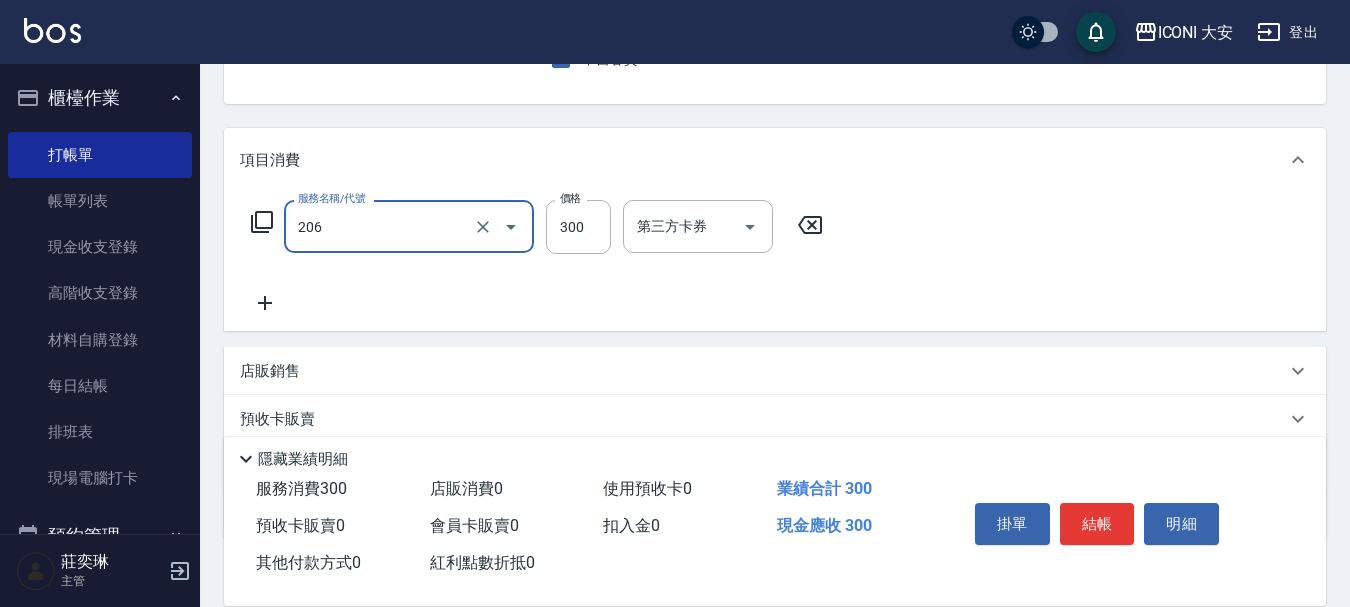 type on "洗髮(206)" 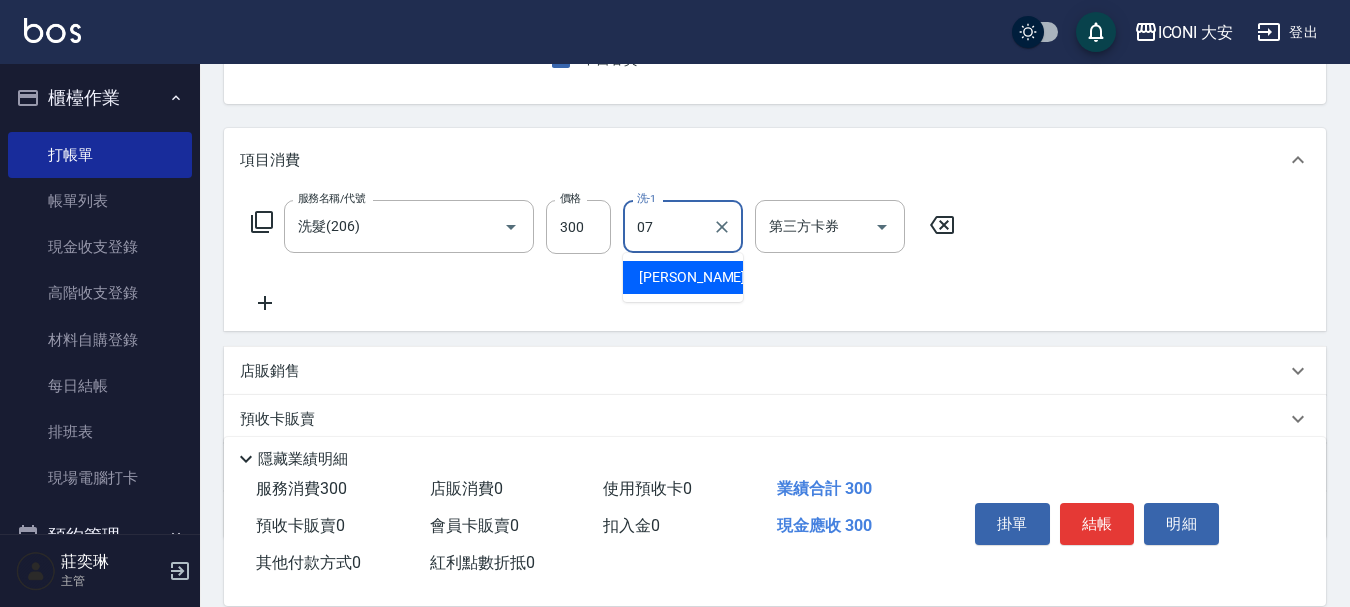 type on "[PERSON_NAME]-07" 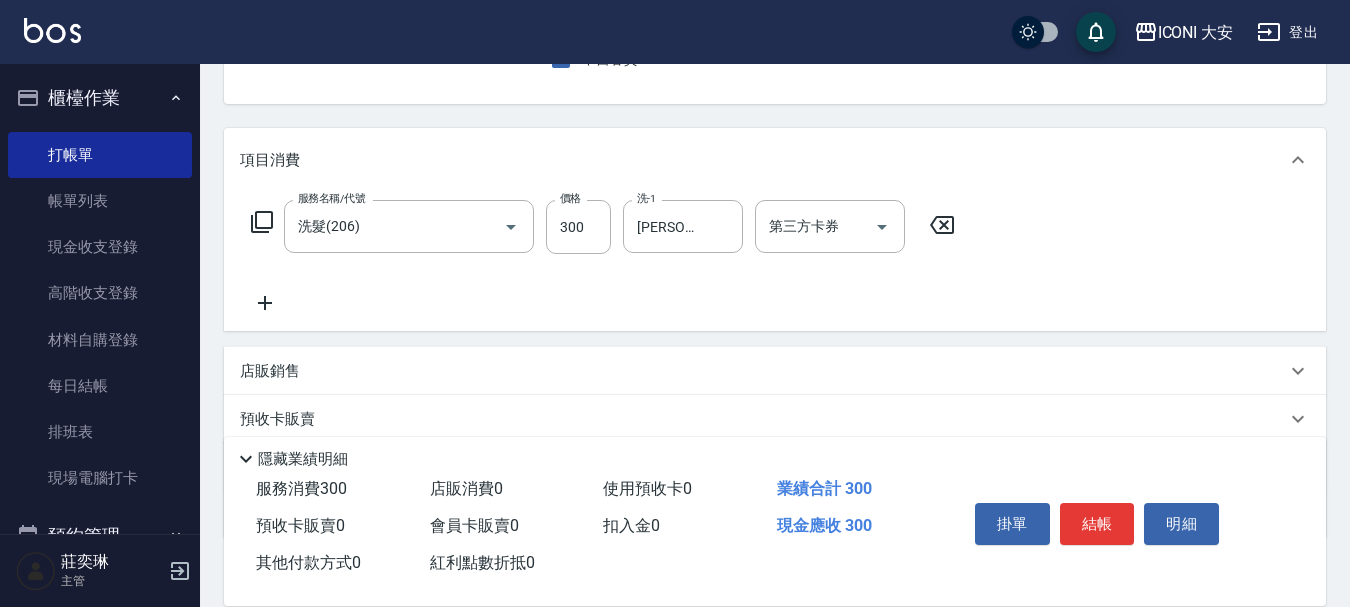 click 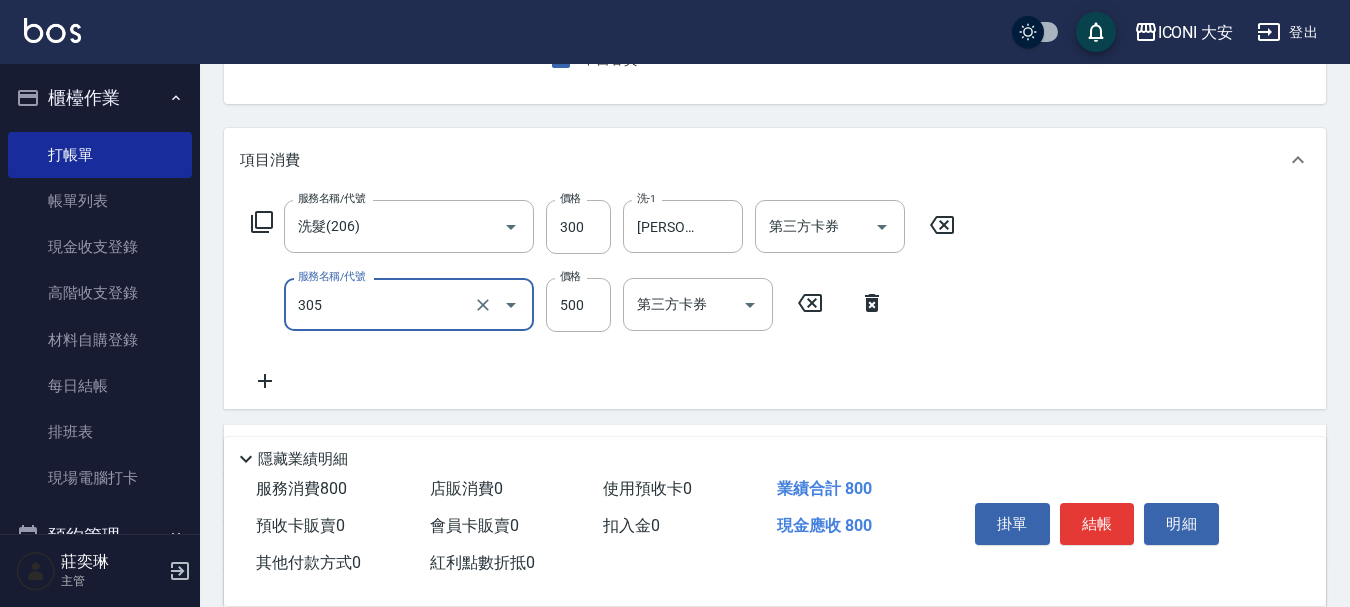 type on "剪髮(305)" 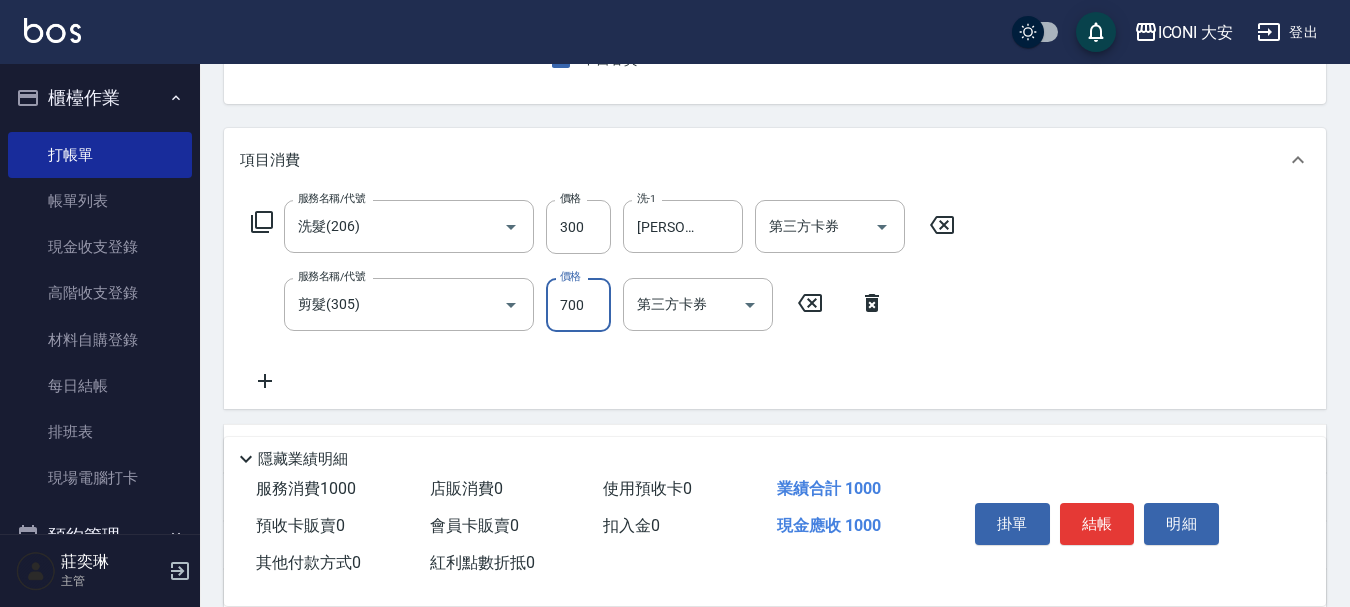 type on "700" 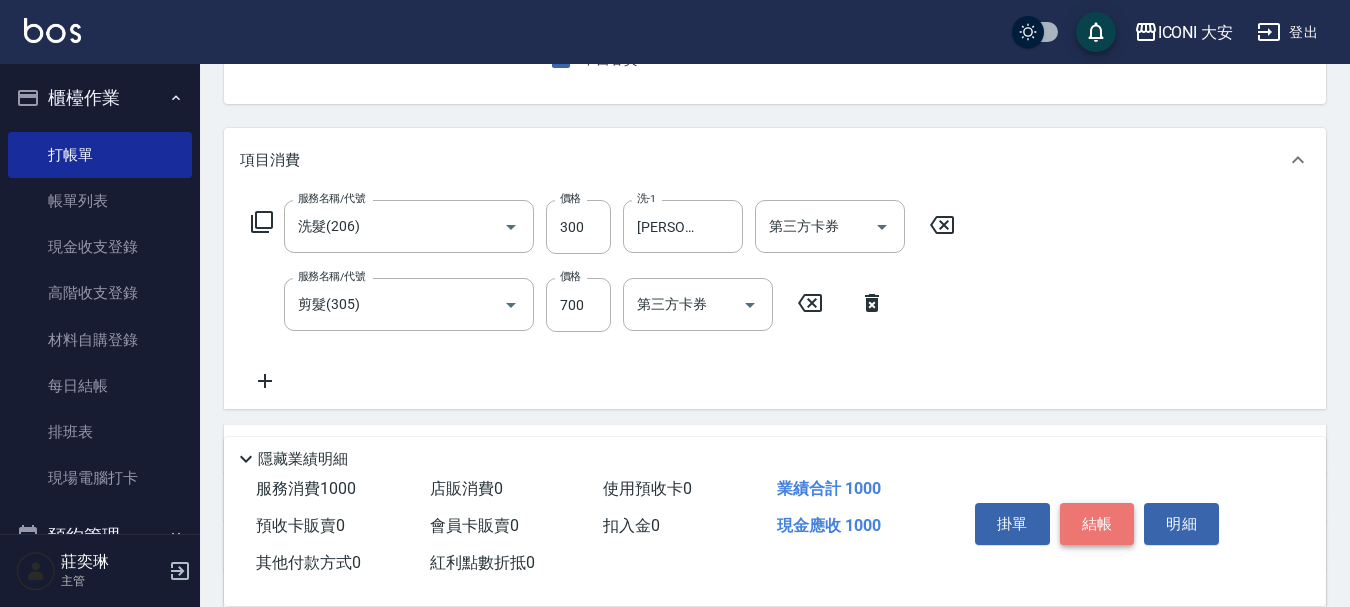 click on "結帳" at bounding box center [1097, 524] 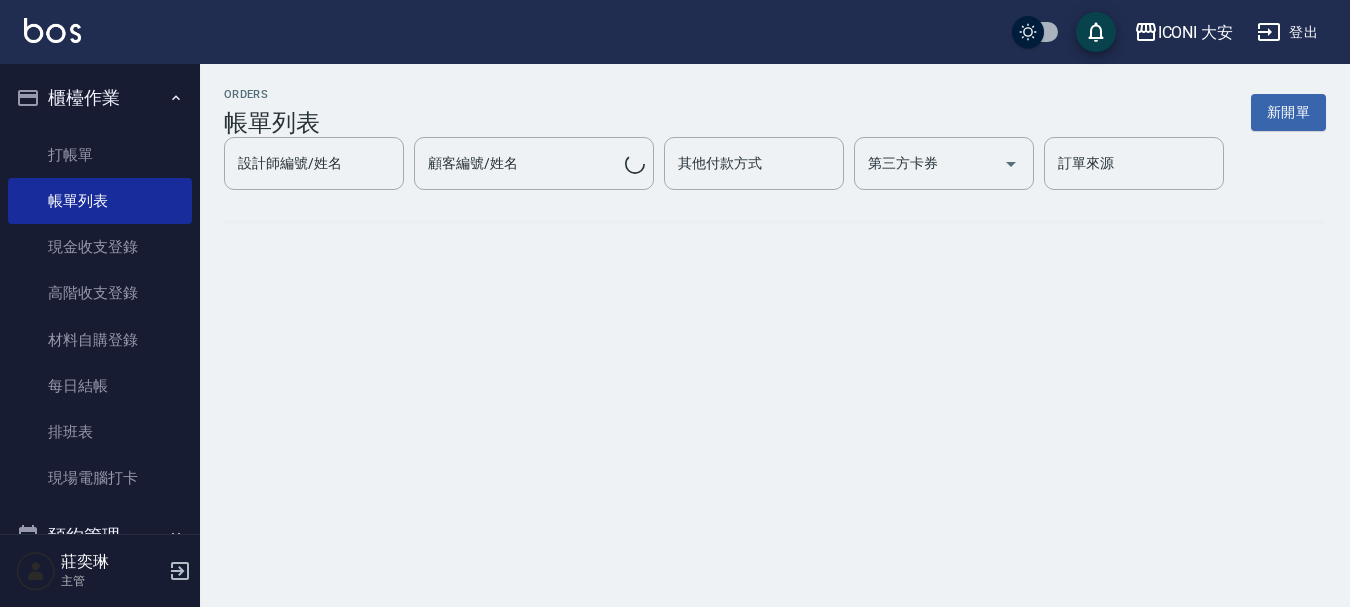 scroll, scrollTop: 0, scrollLeft: 0, axis: both 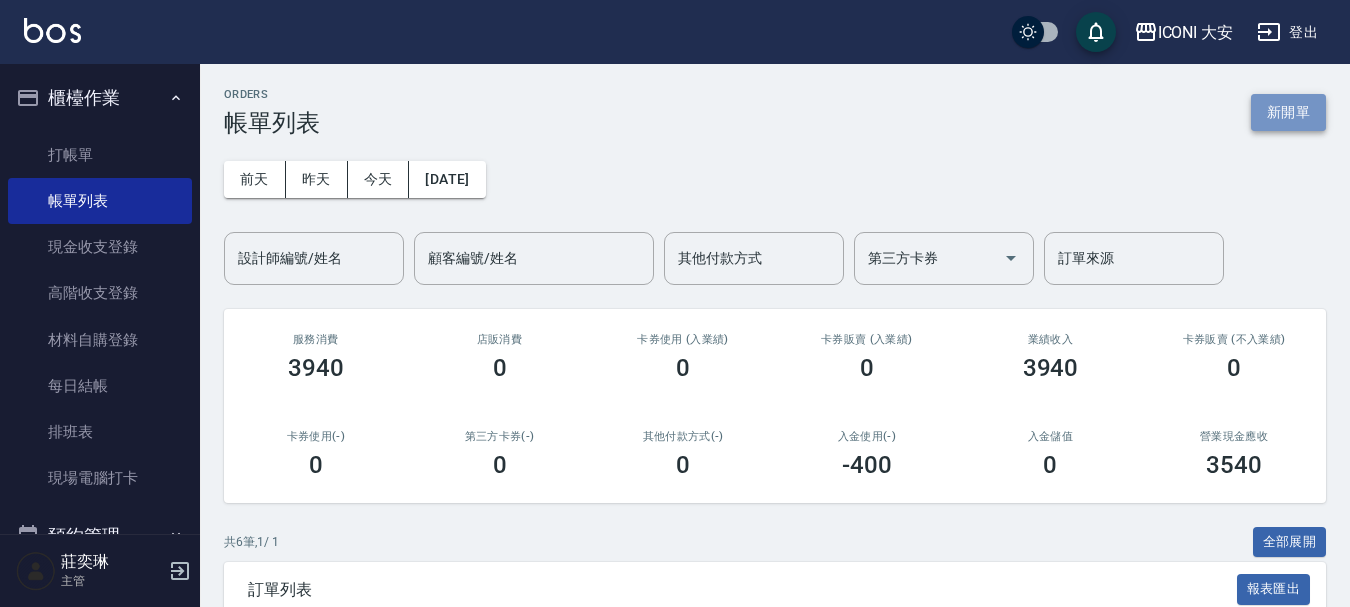 click on "新開單" at bounding box center [1288, 112] 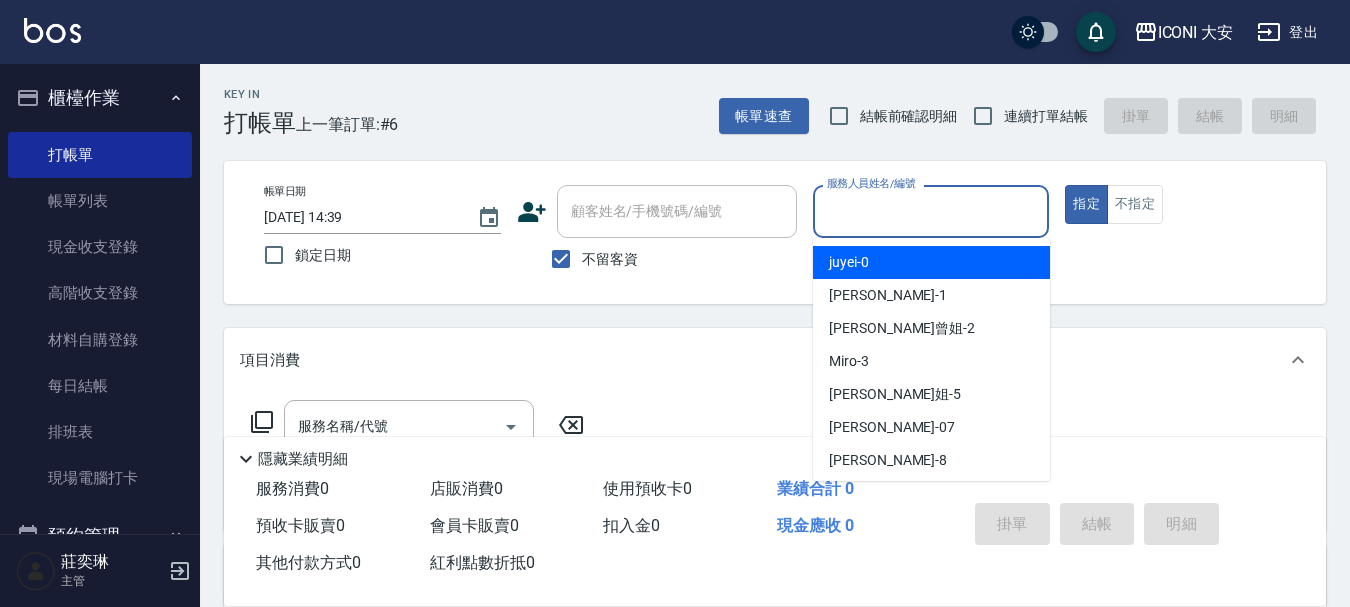 click on "服務人員姓名/編號" at bounding box center (931, 211) 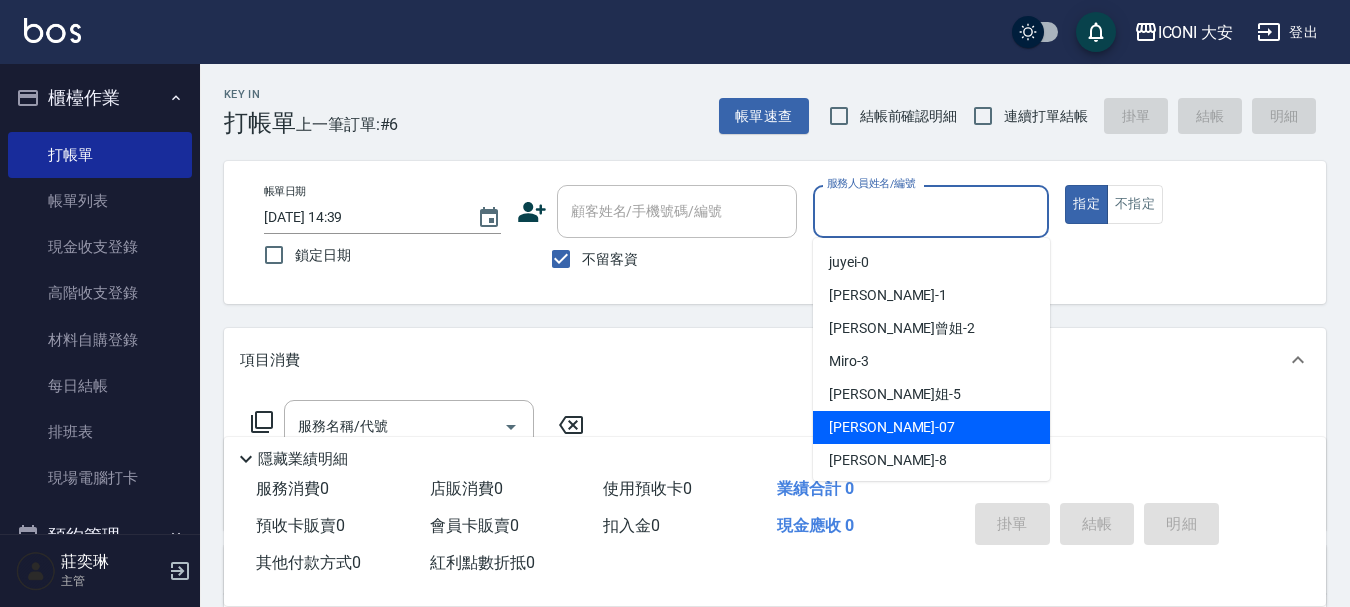 click on "Jackie -07" at bounding box center [931, 427] 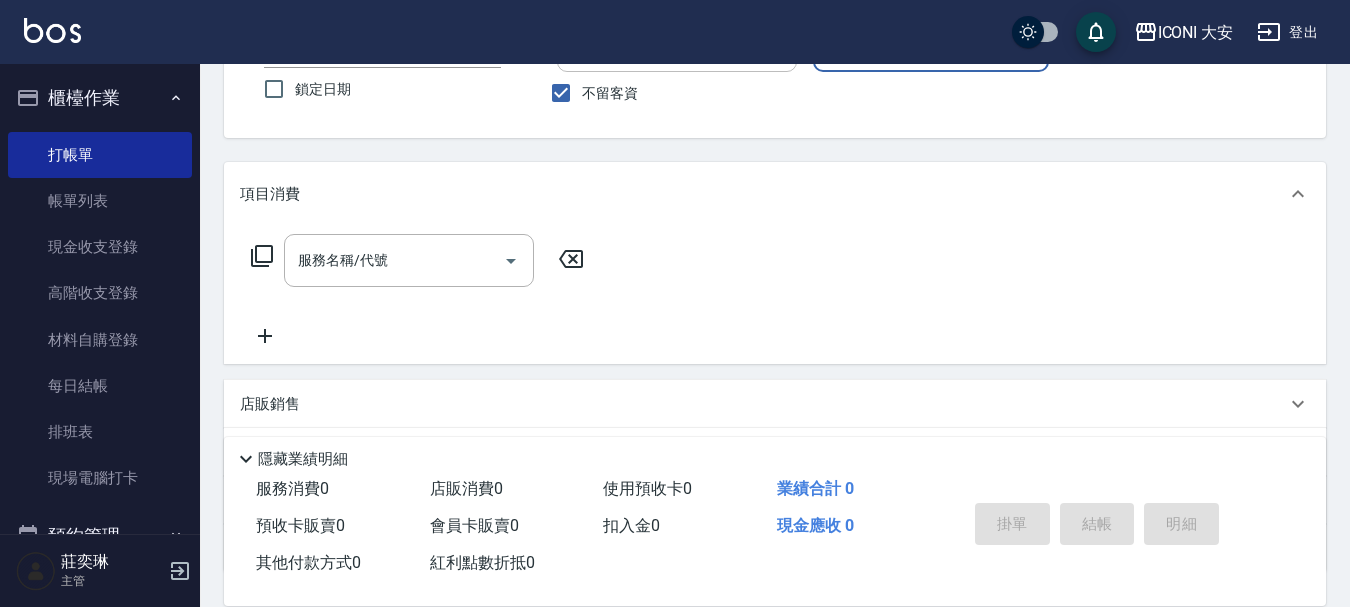 scroll, scrollTop: 200, scrollLeft: 0, axis: vertical 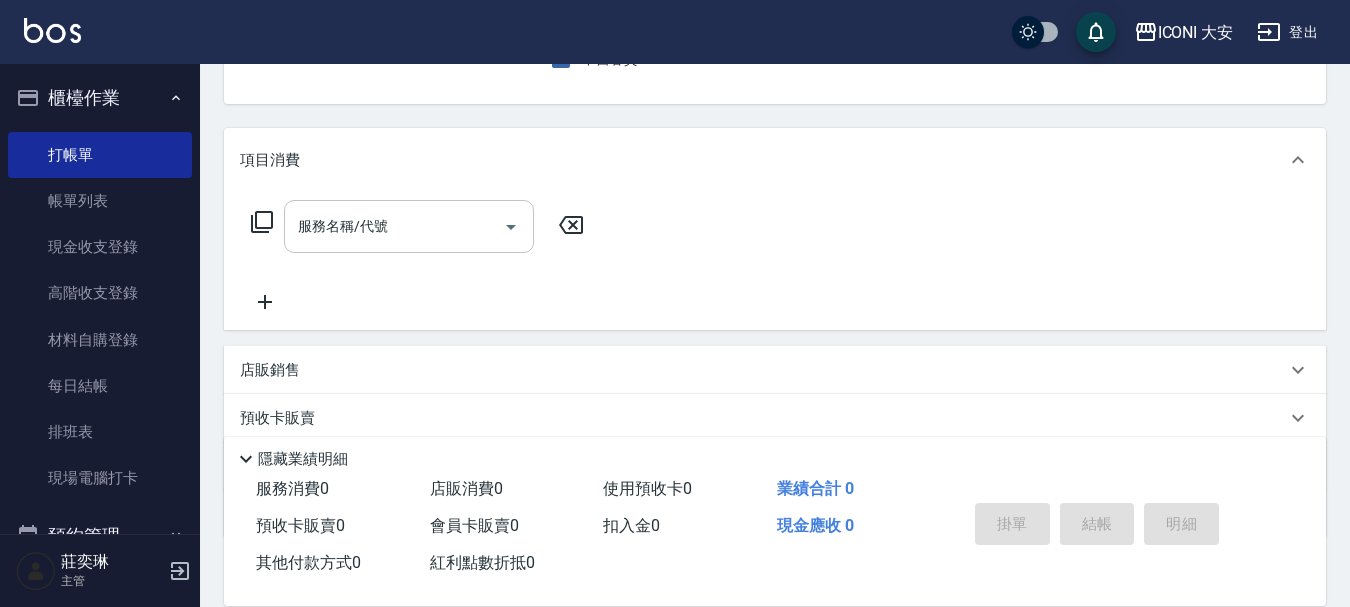click on "服務名稱/代號" at bounding box center [394, 226] 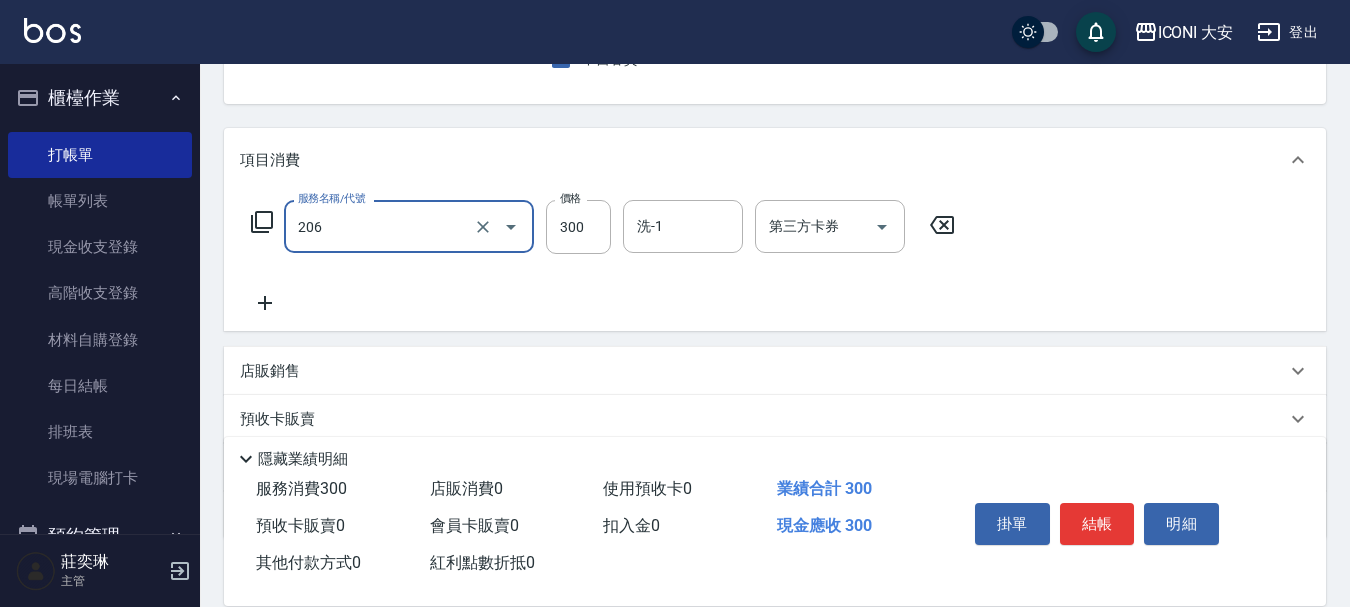 type on "洗髮(206)" 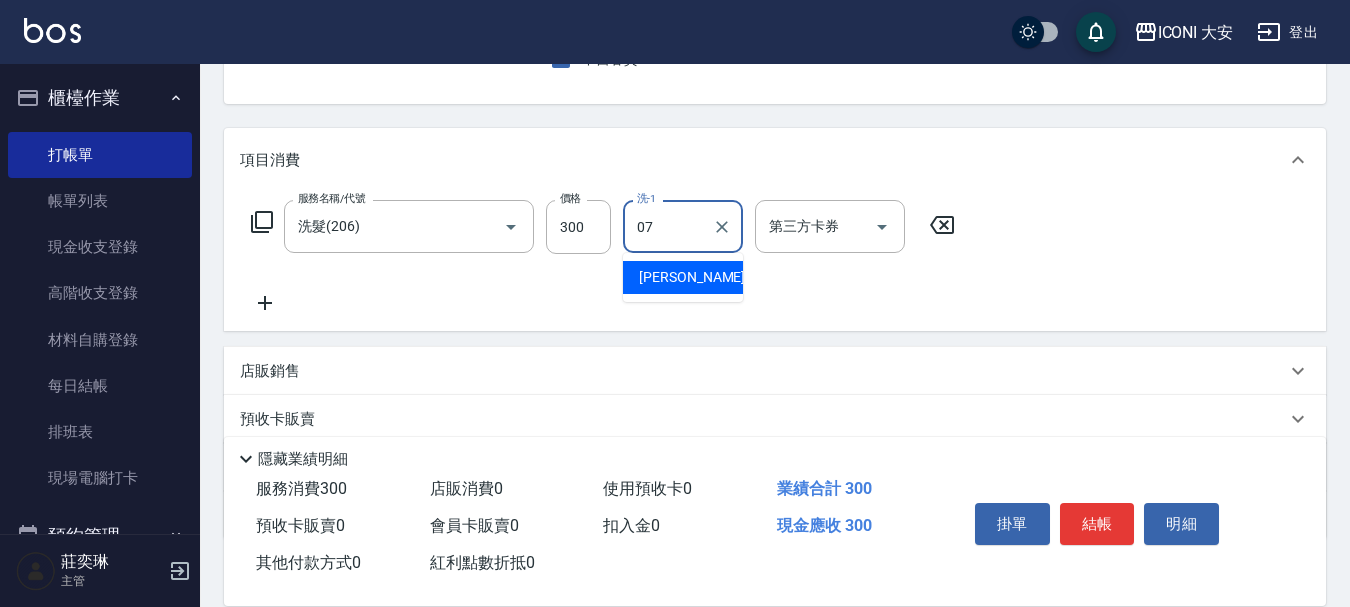 type on "[PERSON_NAME]-07" 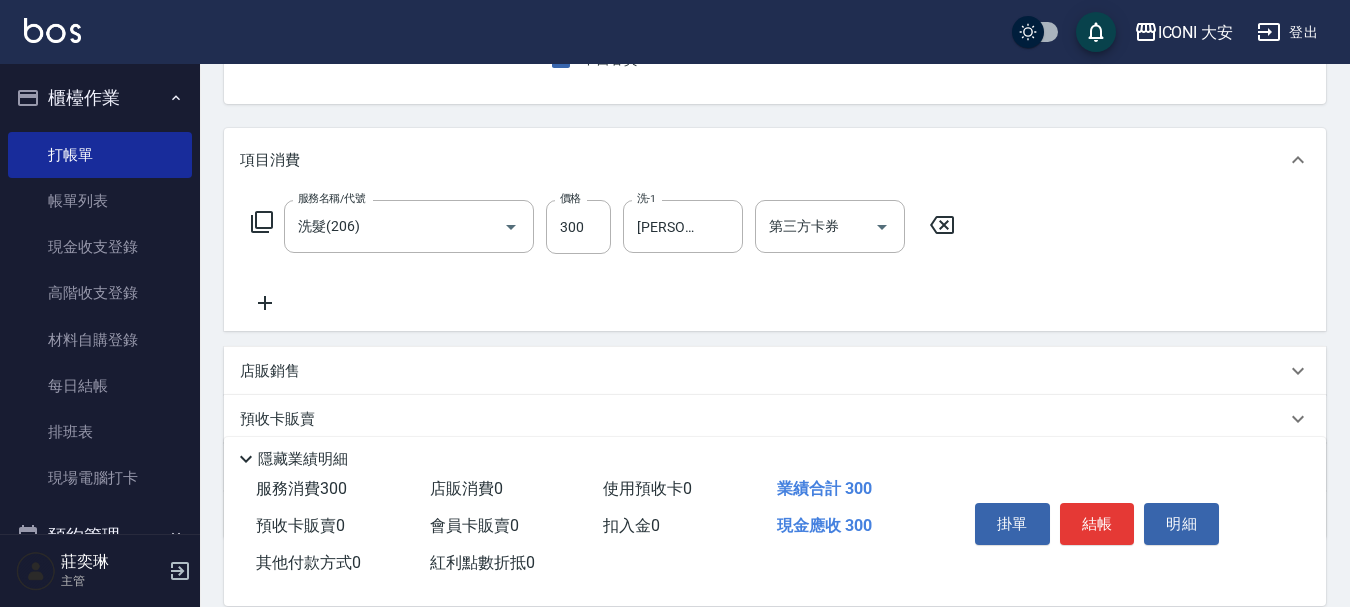 click 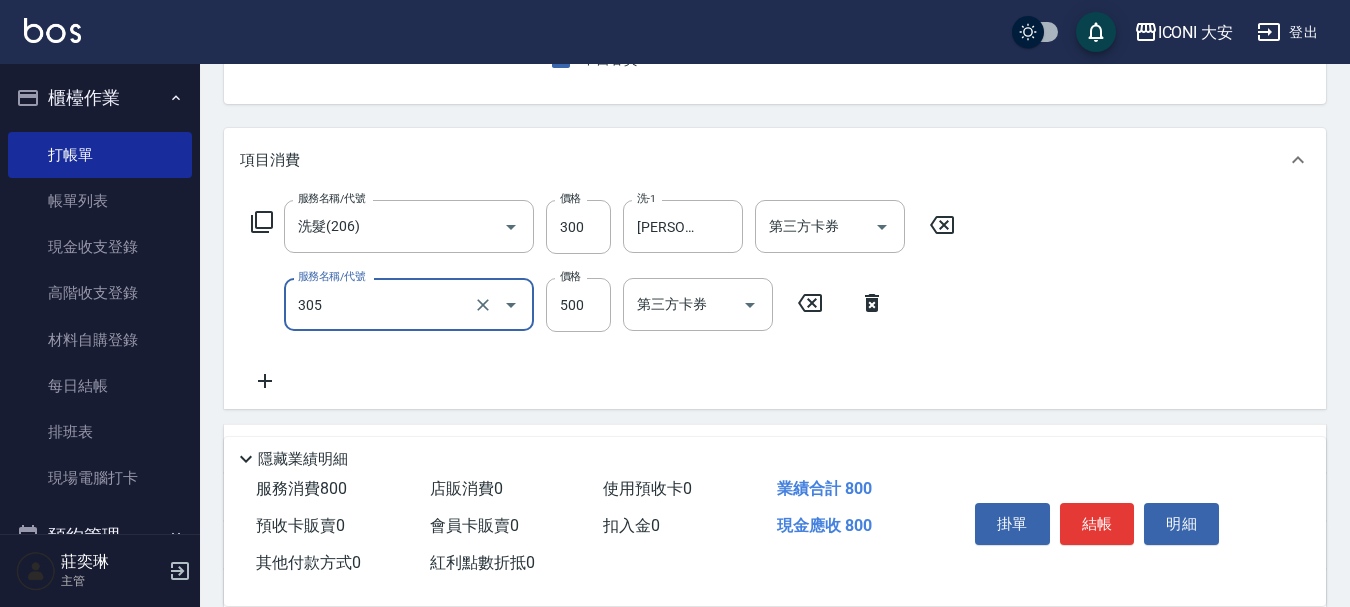 type on "剪髮(305)" 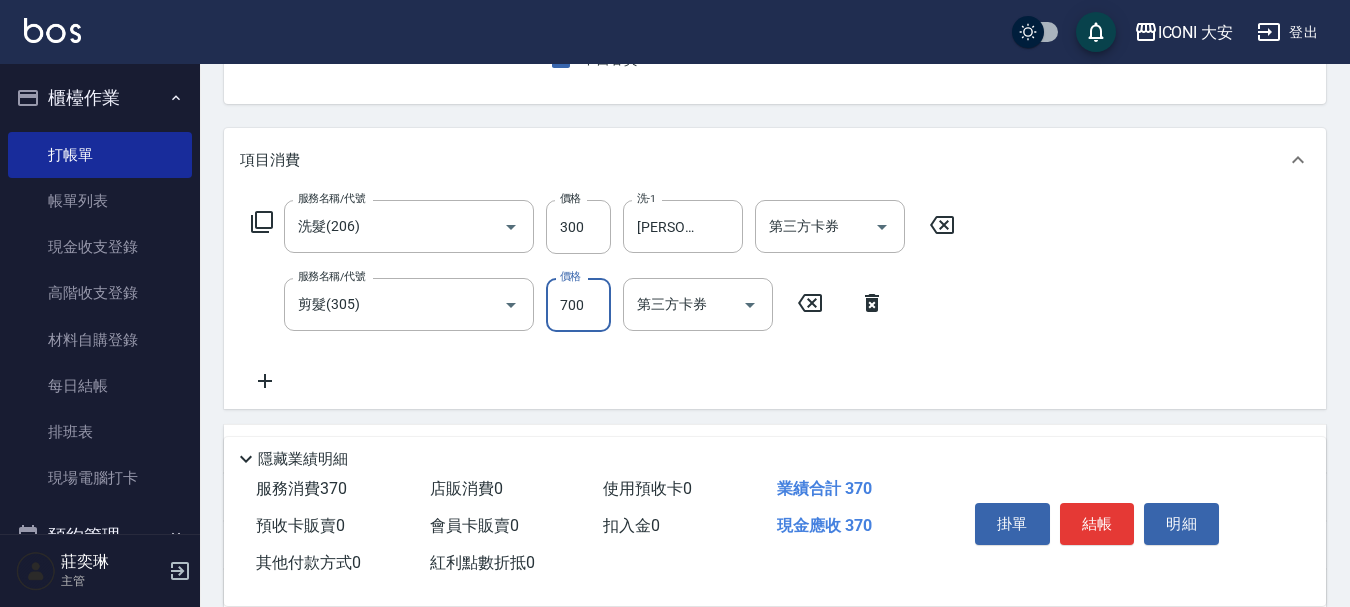 type on "700" 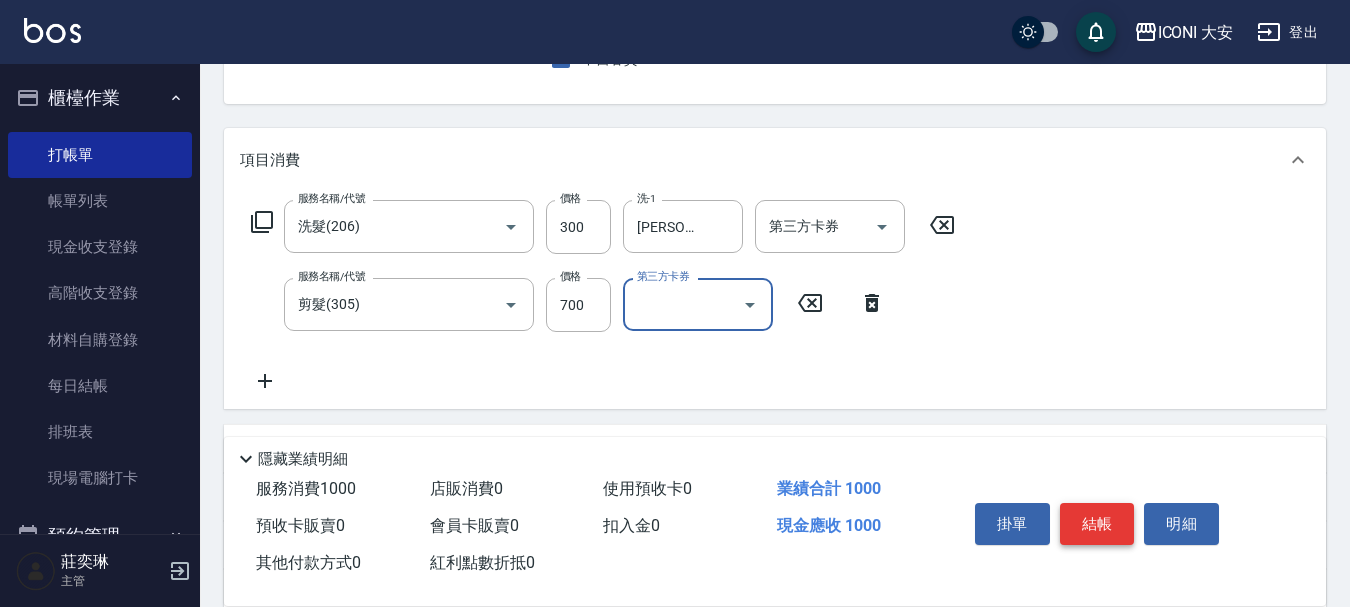 click on "結帳" at bounding box center (1097, 524) 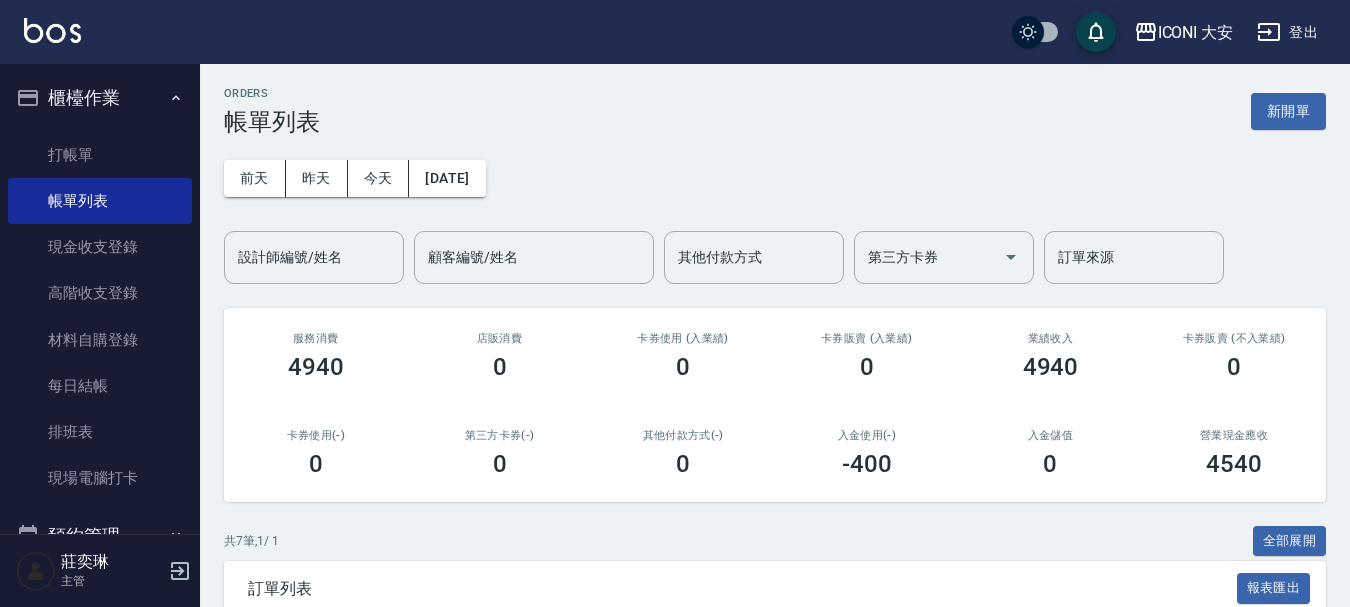 scroll, scrollTop: 0, scrollLeft: 0, axis: both 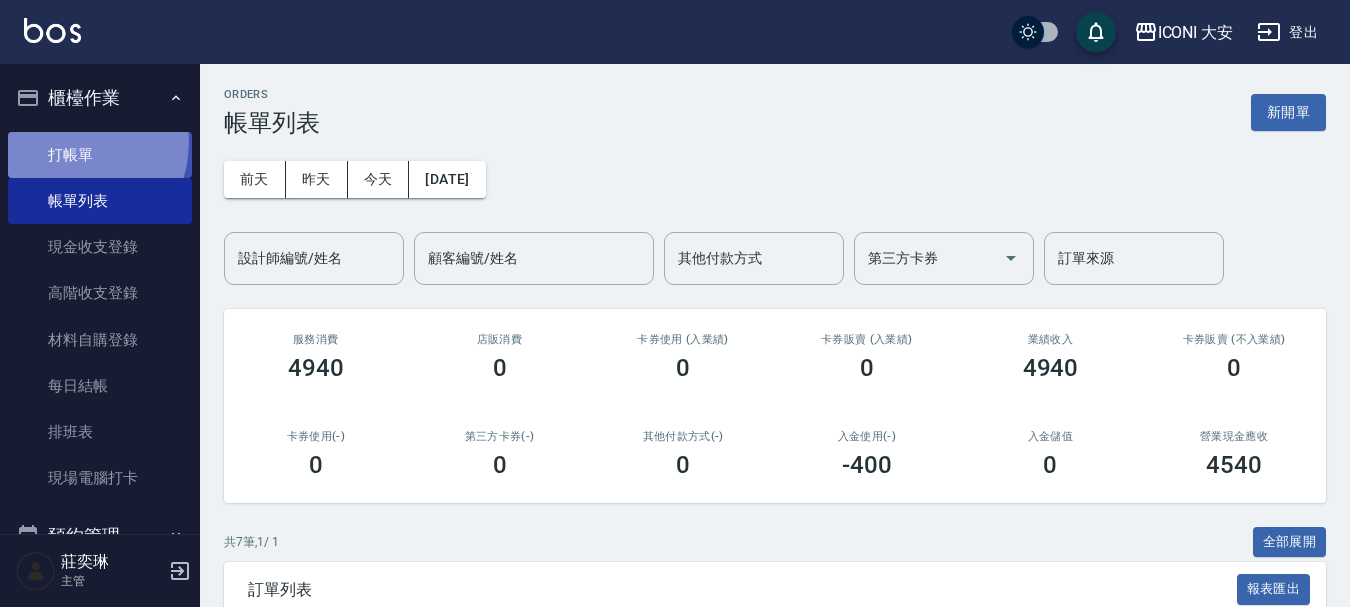 click on "打帳單" at bounding box center (100, 155) 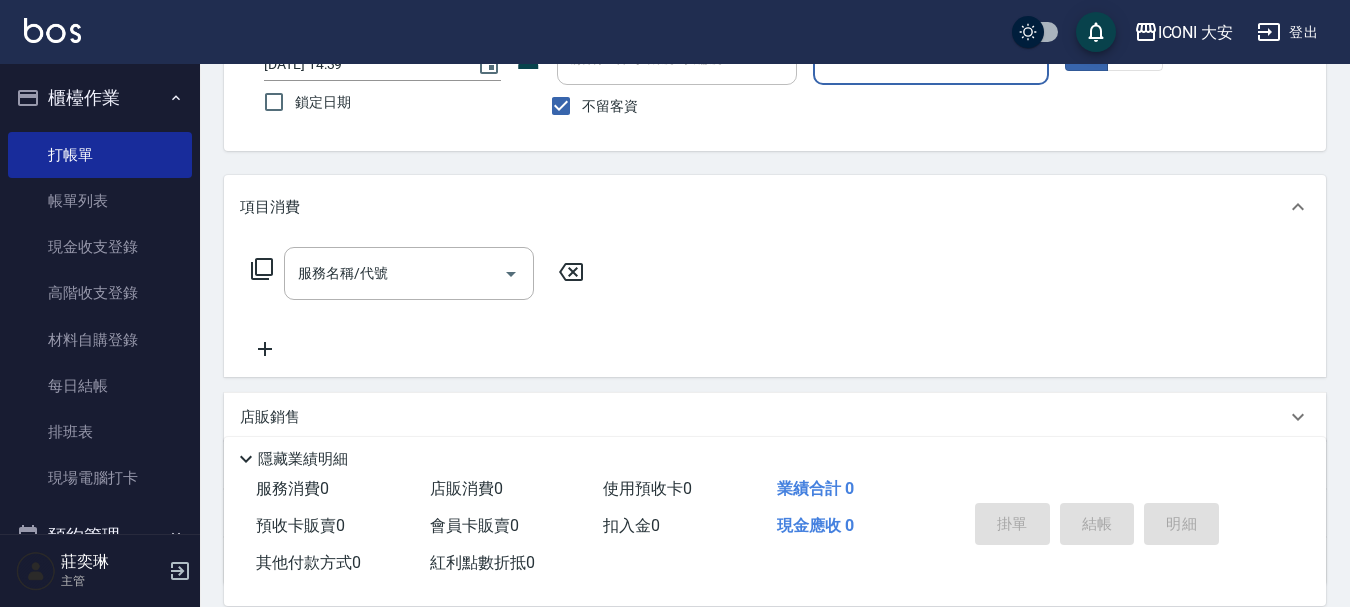 scroll, scrollTop: 0, scrollLeft: 0, axis: both 